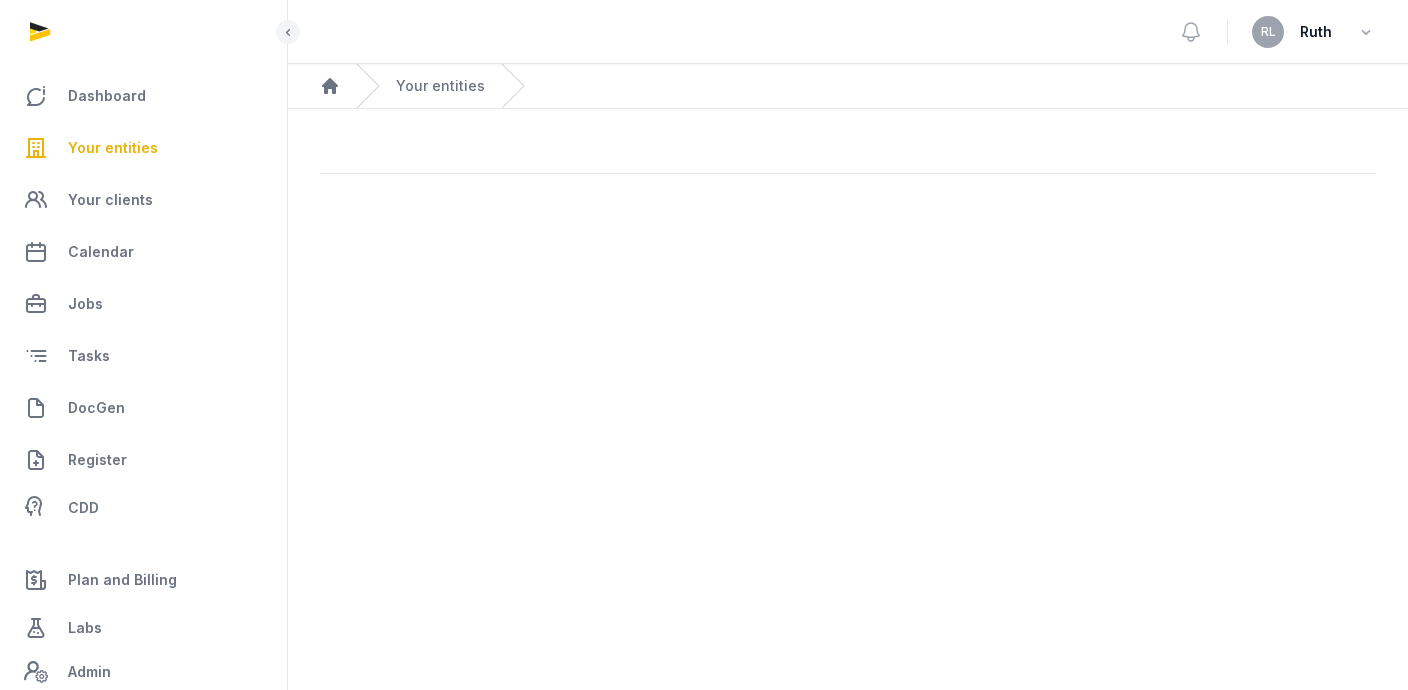 scroll, scrollTop: 0, scrollLeft: 0, axis: both 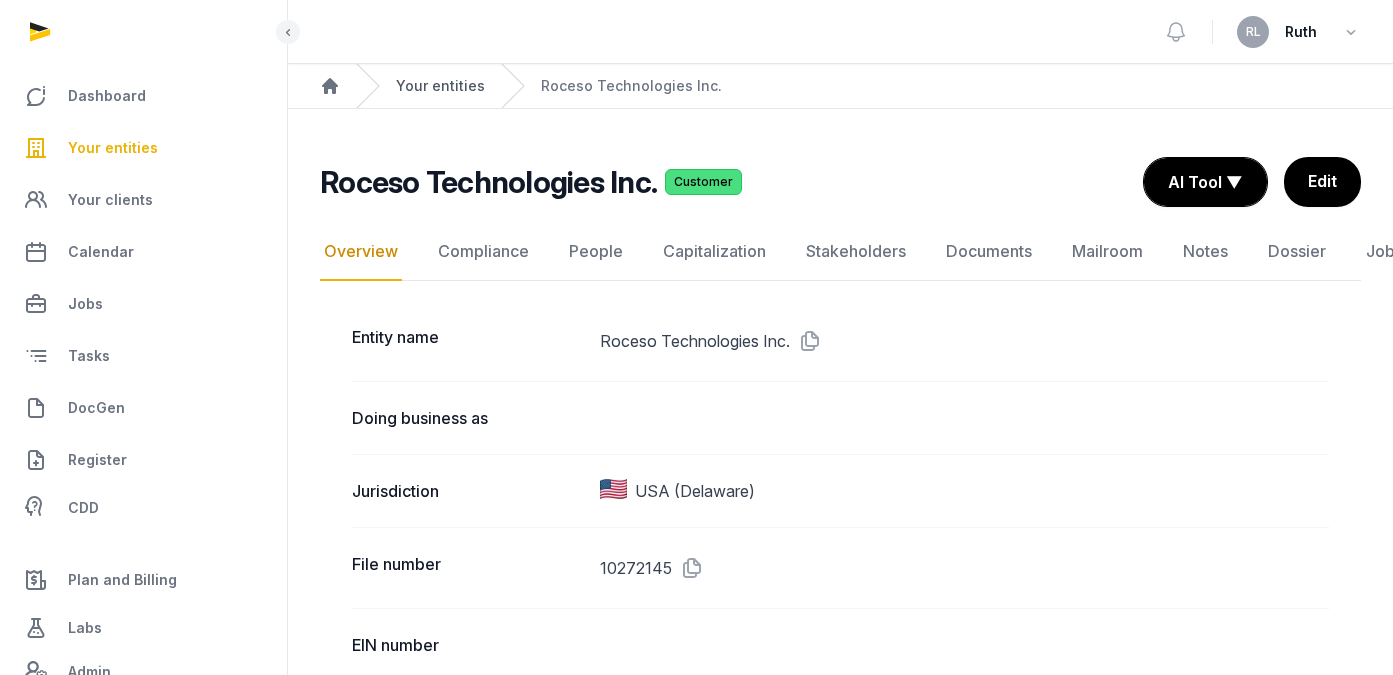 click on "Your entities" at bounding box center [440, 86] 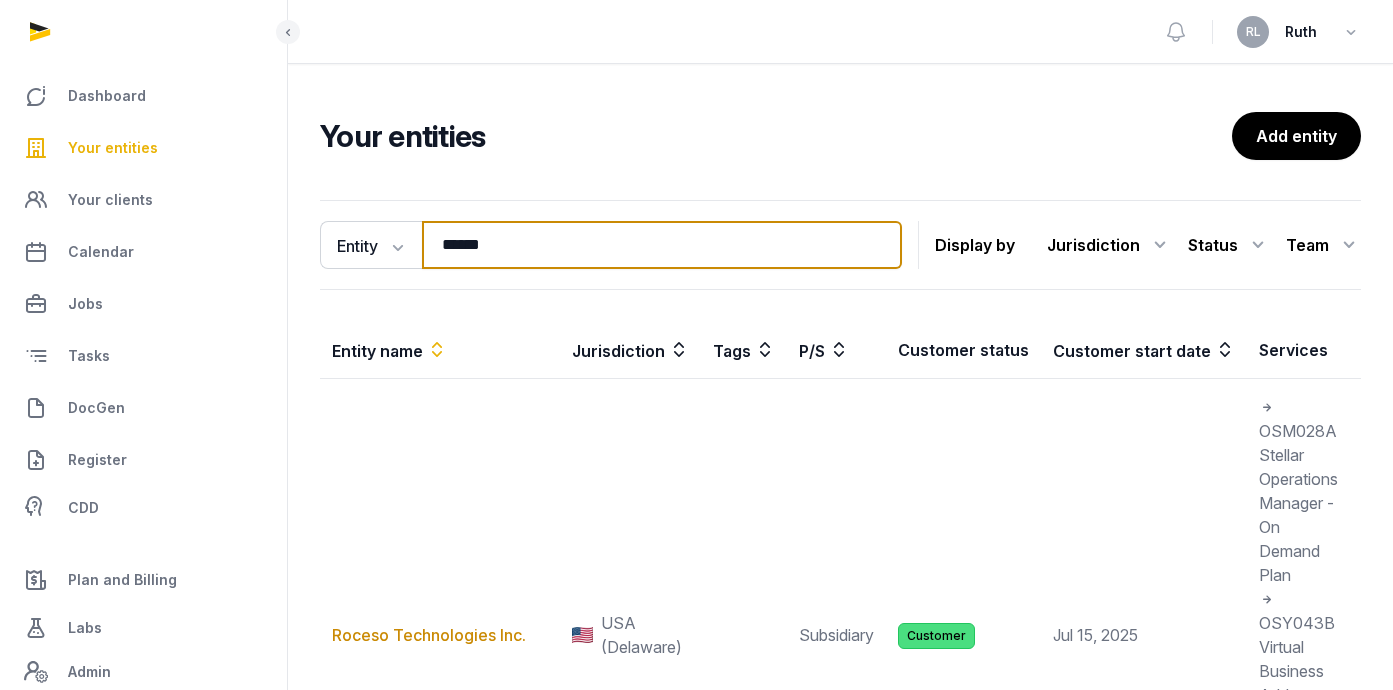 click on "******" at bounding box center (662, 245) 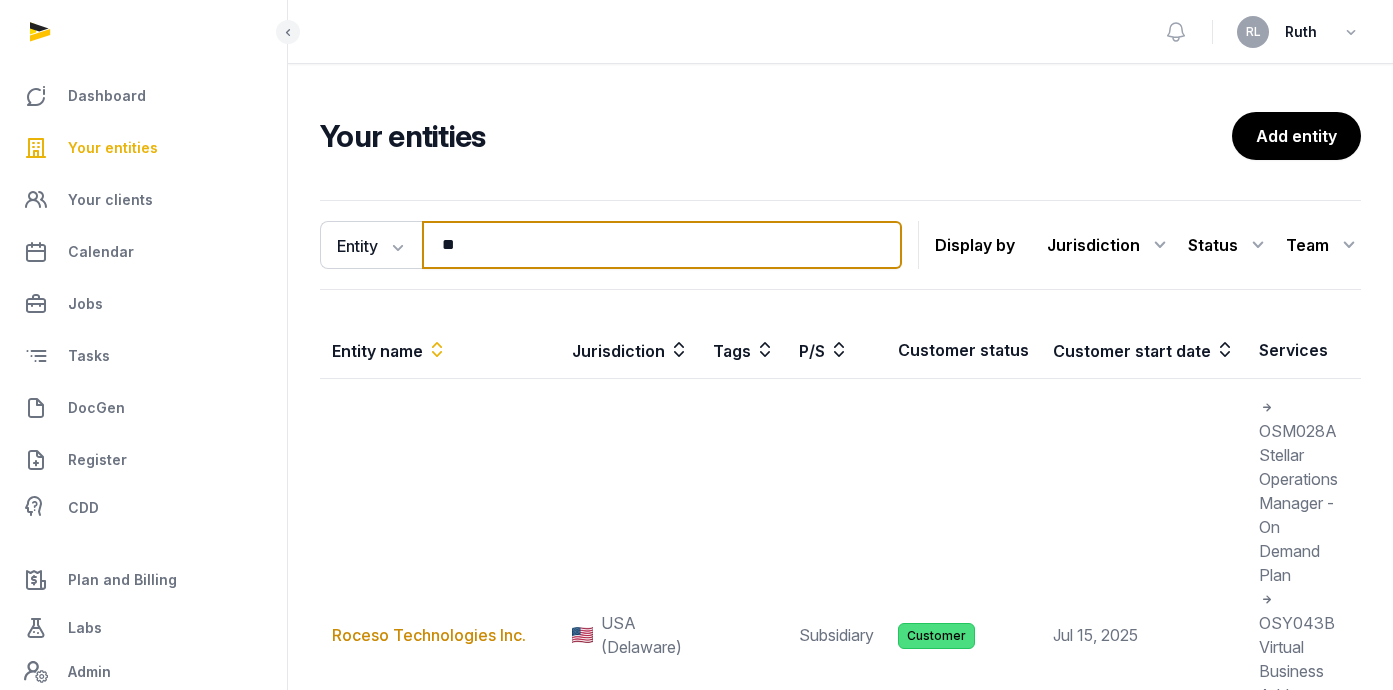 type on "*" 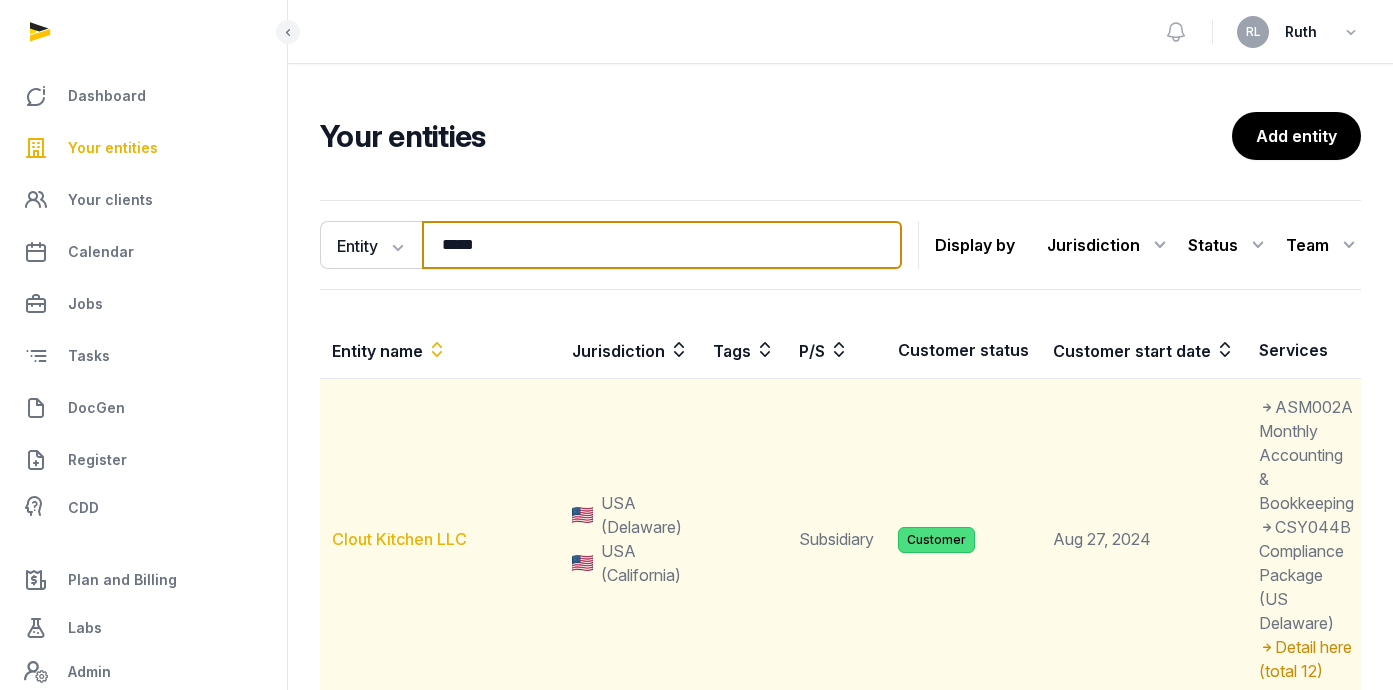 type on "*****" 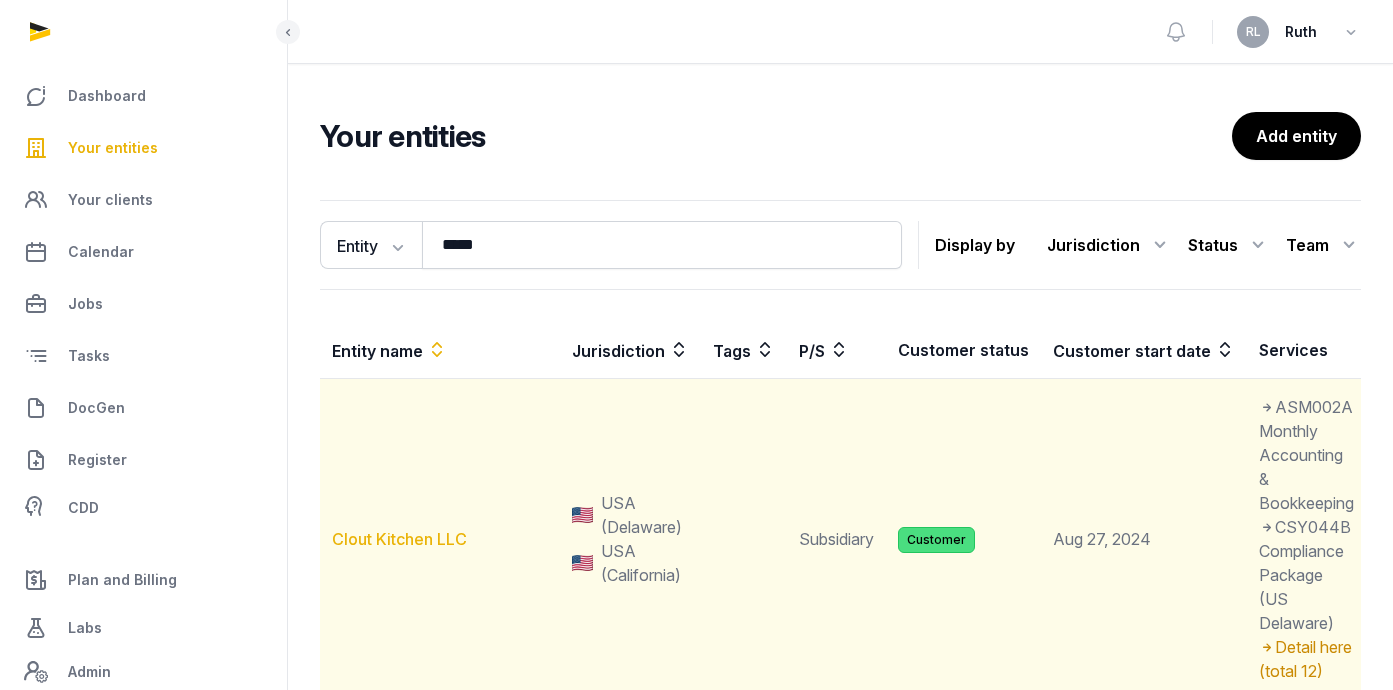 click on "Clout Kitchen LLC" at bounding box center [399, 539] 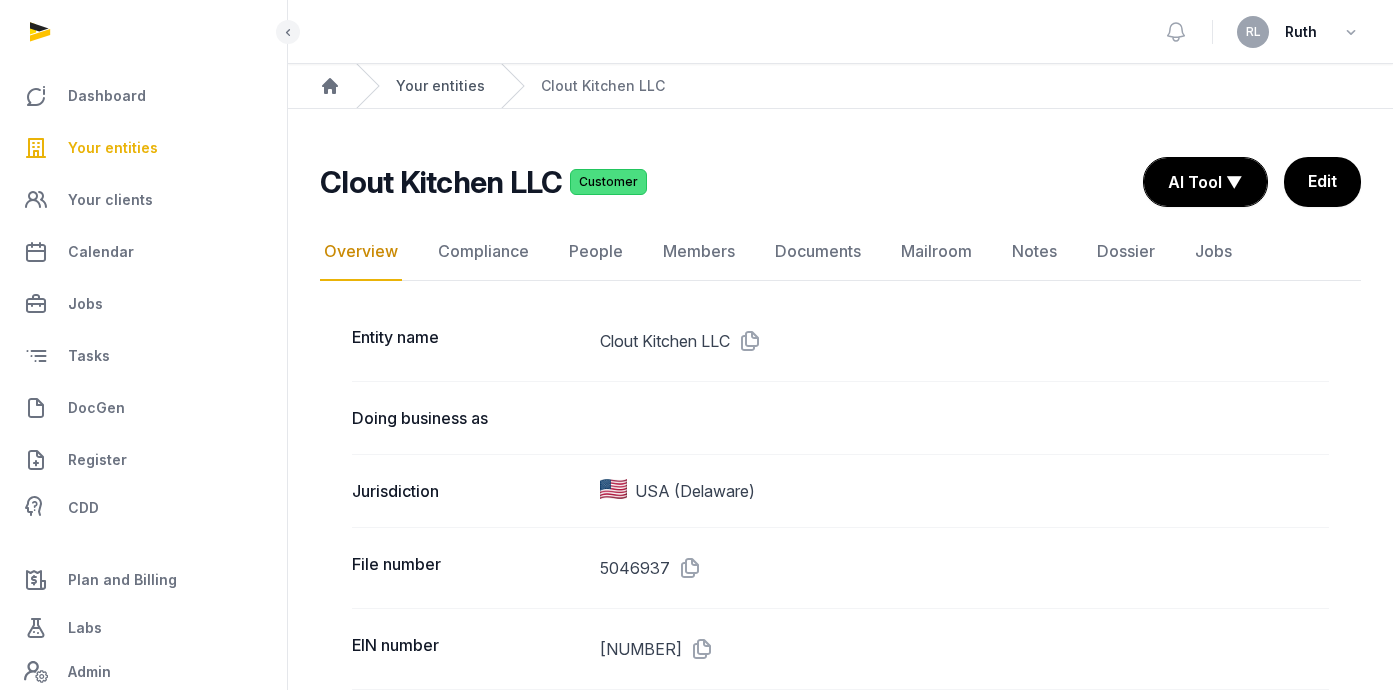 click on "Your entities" at bounding box center [440, 86] 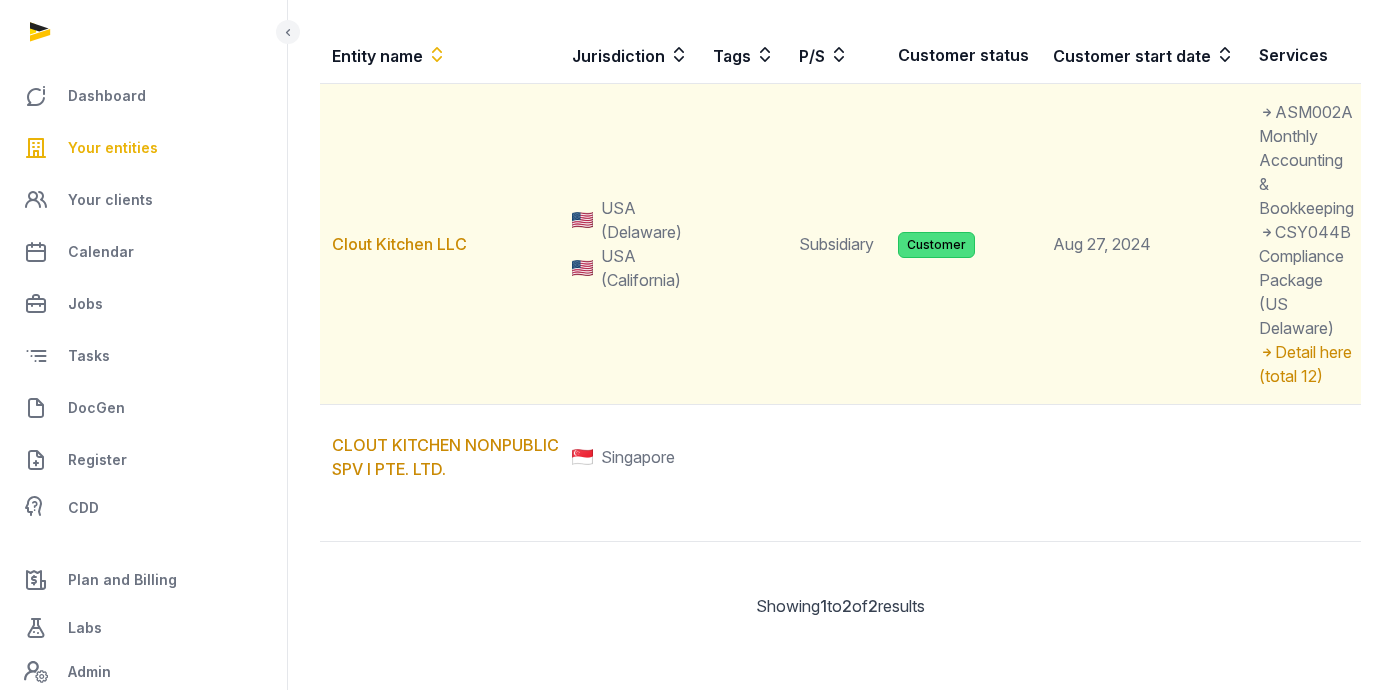 scroll, scrollTop: 293, scrollLeft: 0, axis: vertical 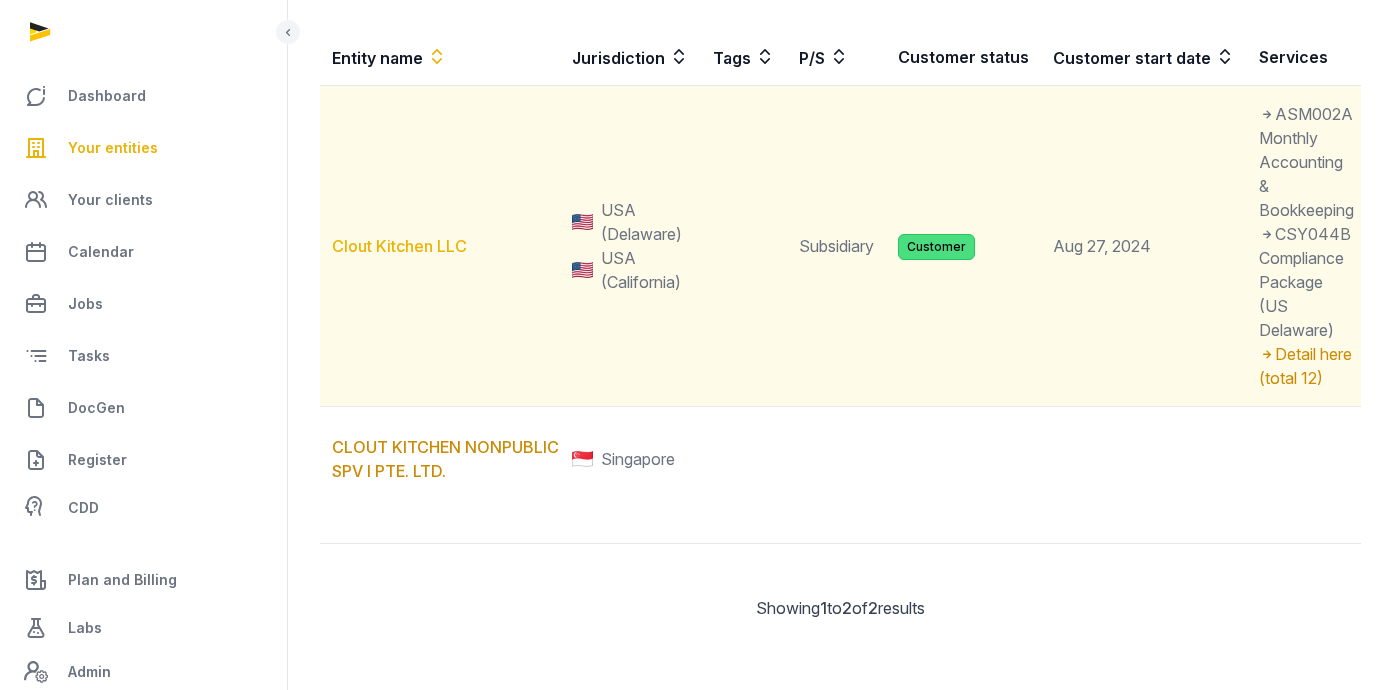 click on "Clout Kitchen LLC" at bounding box center (399, 246) 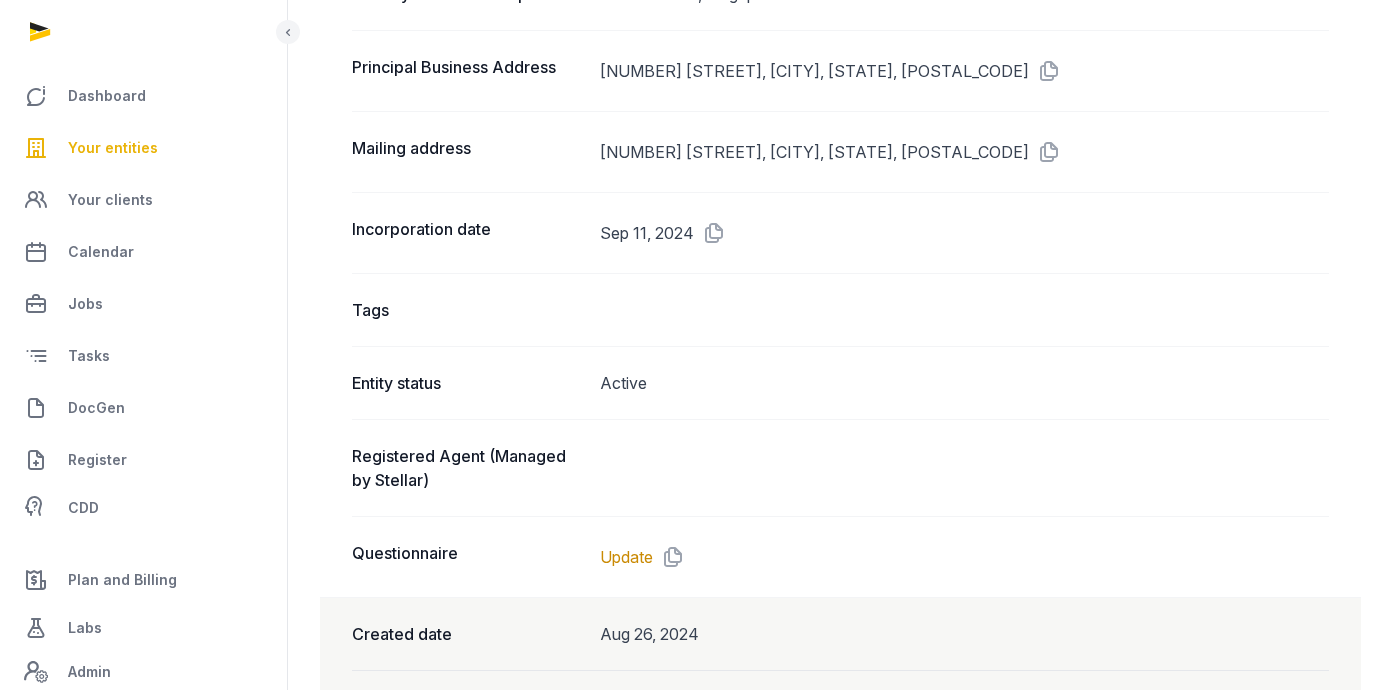 scroll, scrollTop: 1493, scrollLeft: 0, axis: vertical 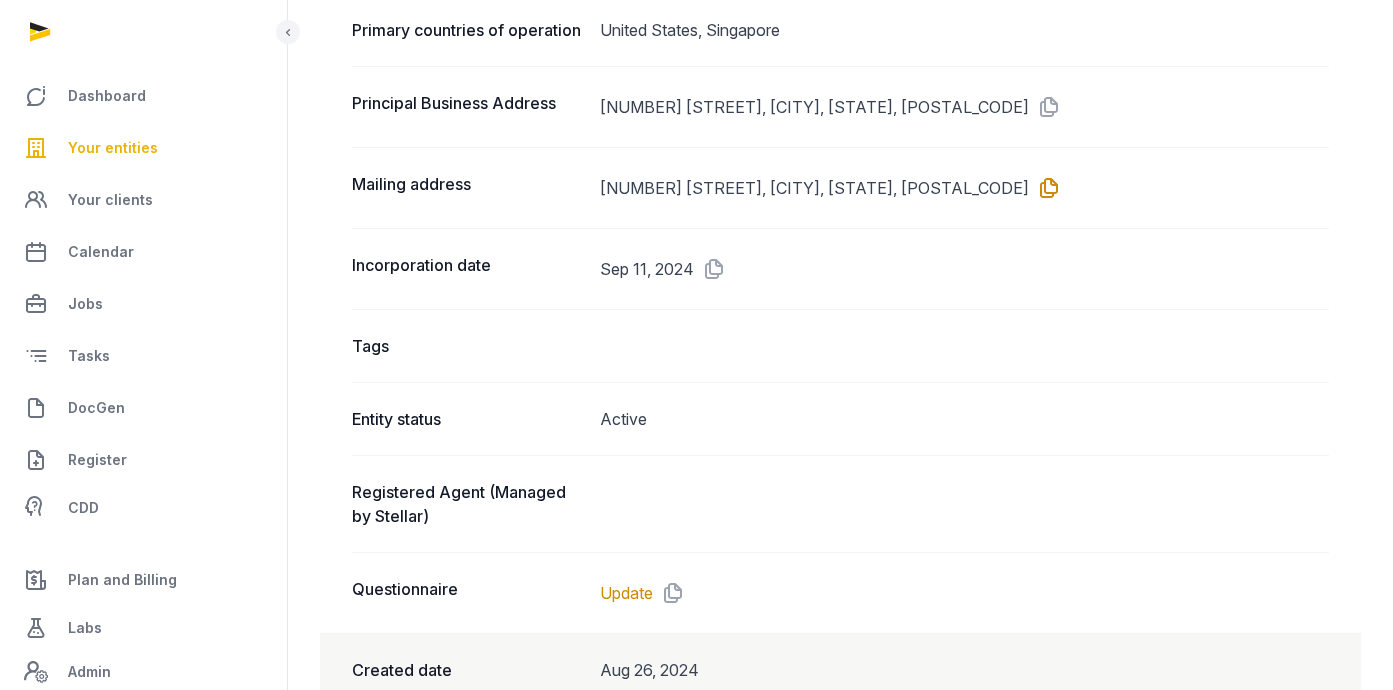 click at bounding box center (1045, 188) 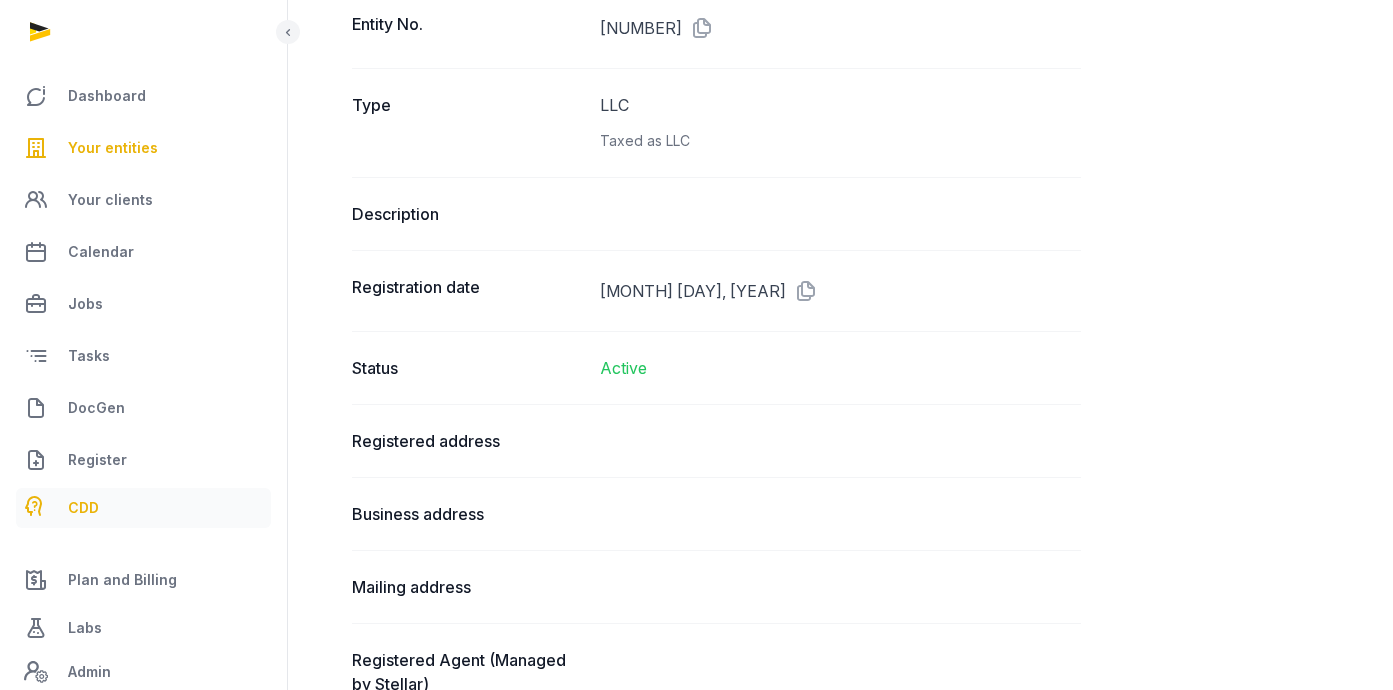scroll, scrollTop: 2952, scrollLeft: 0, axis: vertical 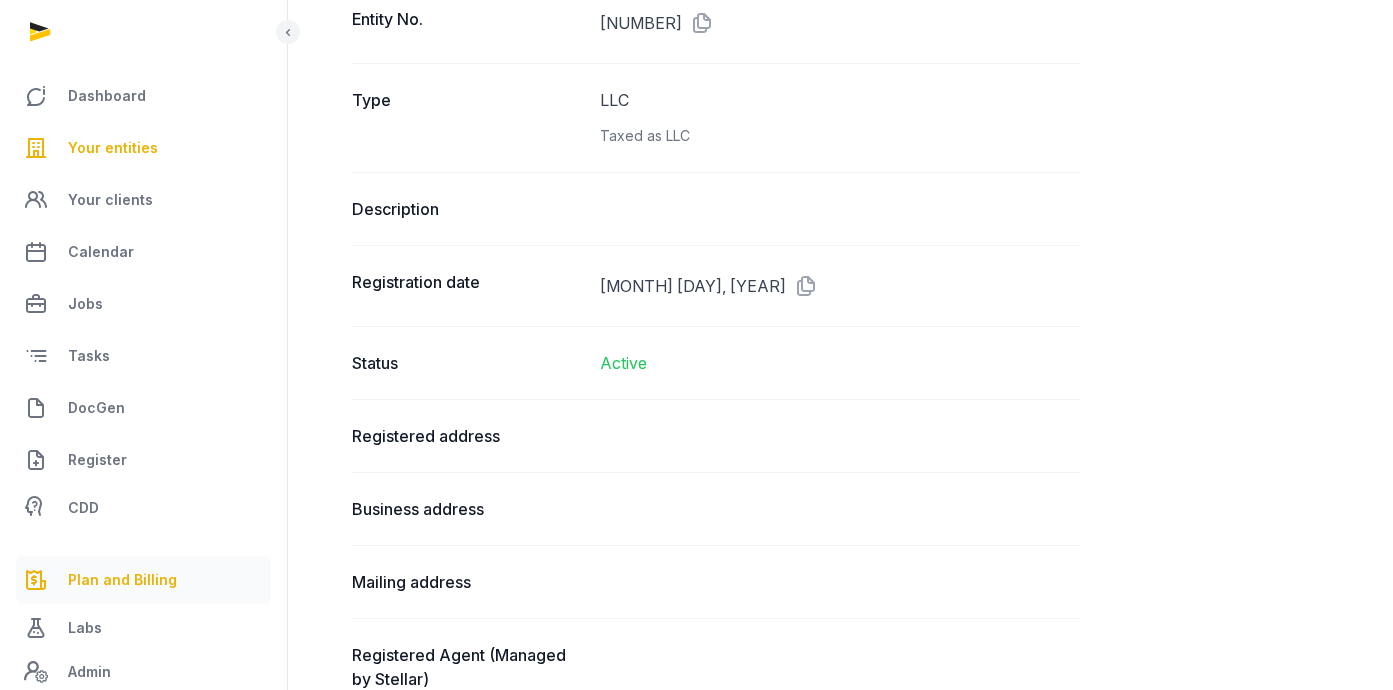 click on "Plan and Billing" at bounding box center [122, 580] 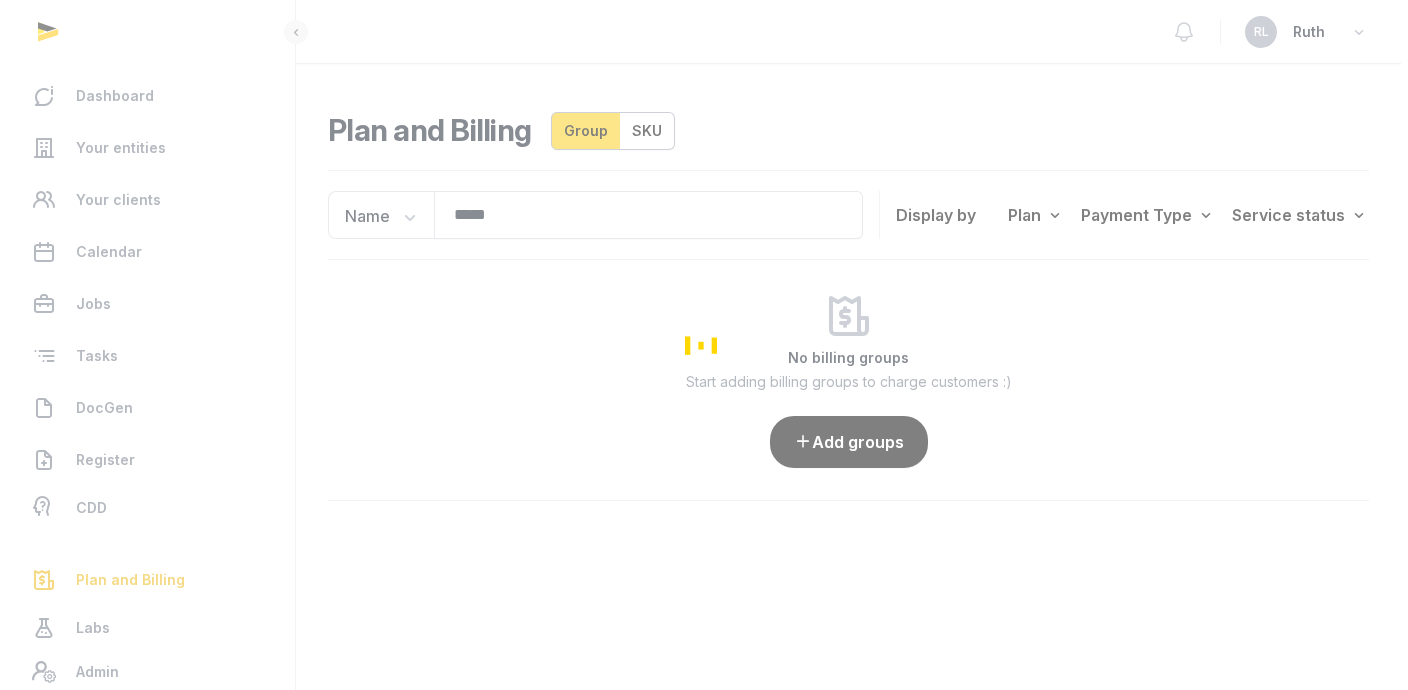 scroll, scrollTop: 0, scrollLeft: 0, axis: both 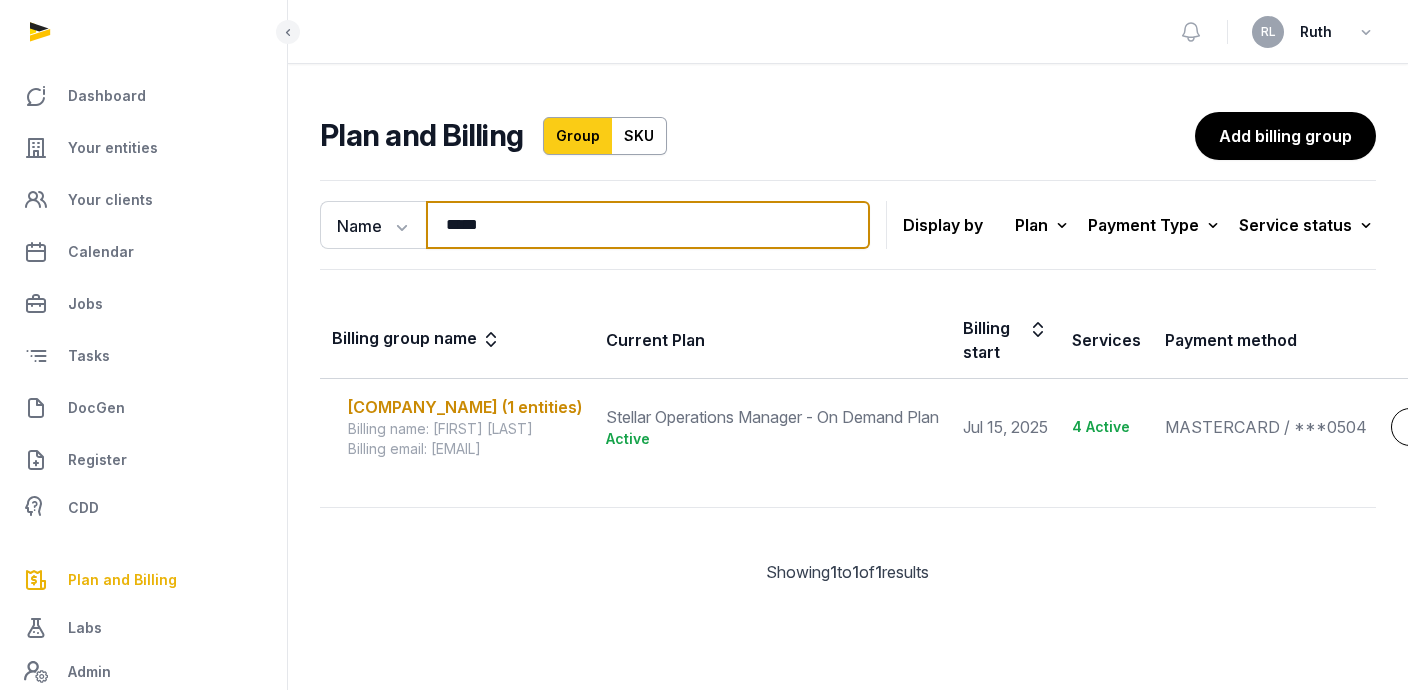 click on "*****" at bounding box center [648, 225] 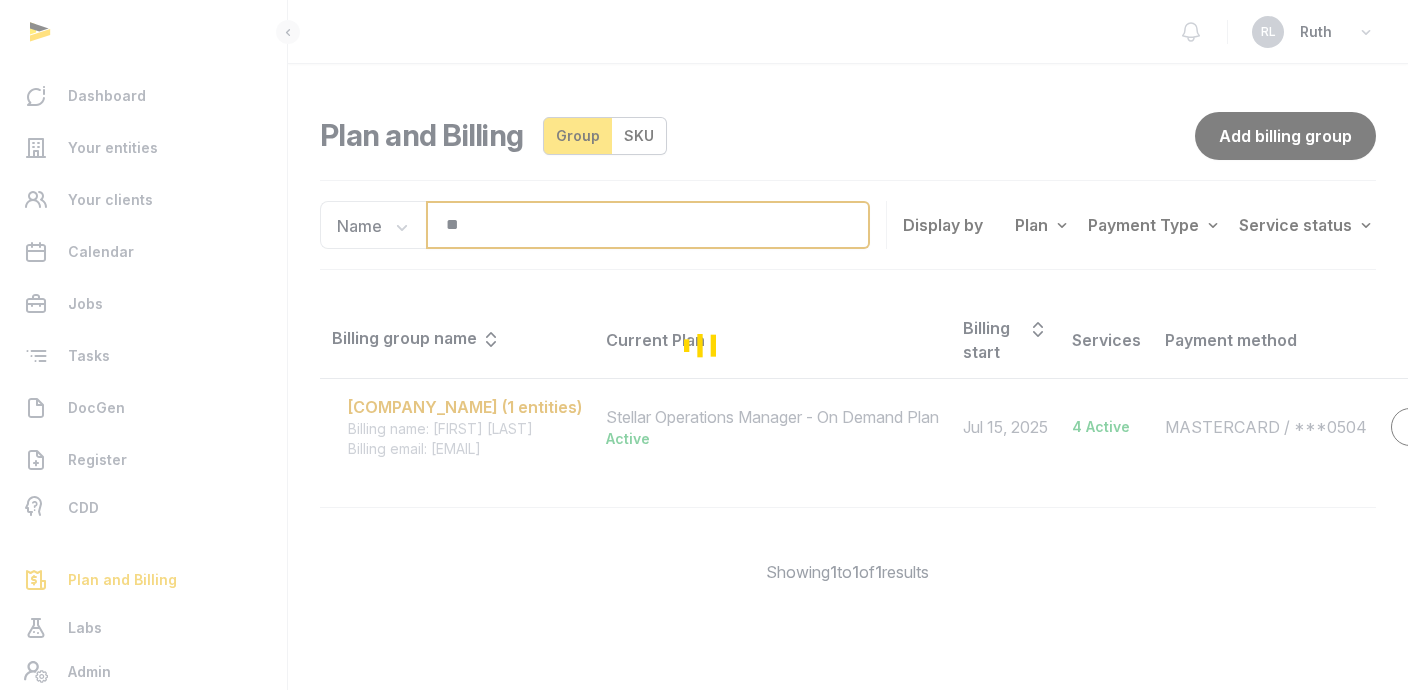 type on "*" 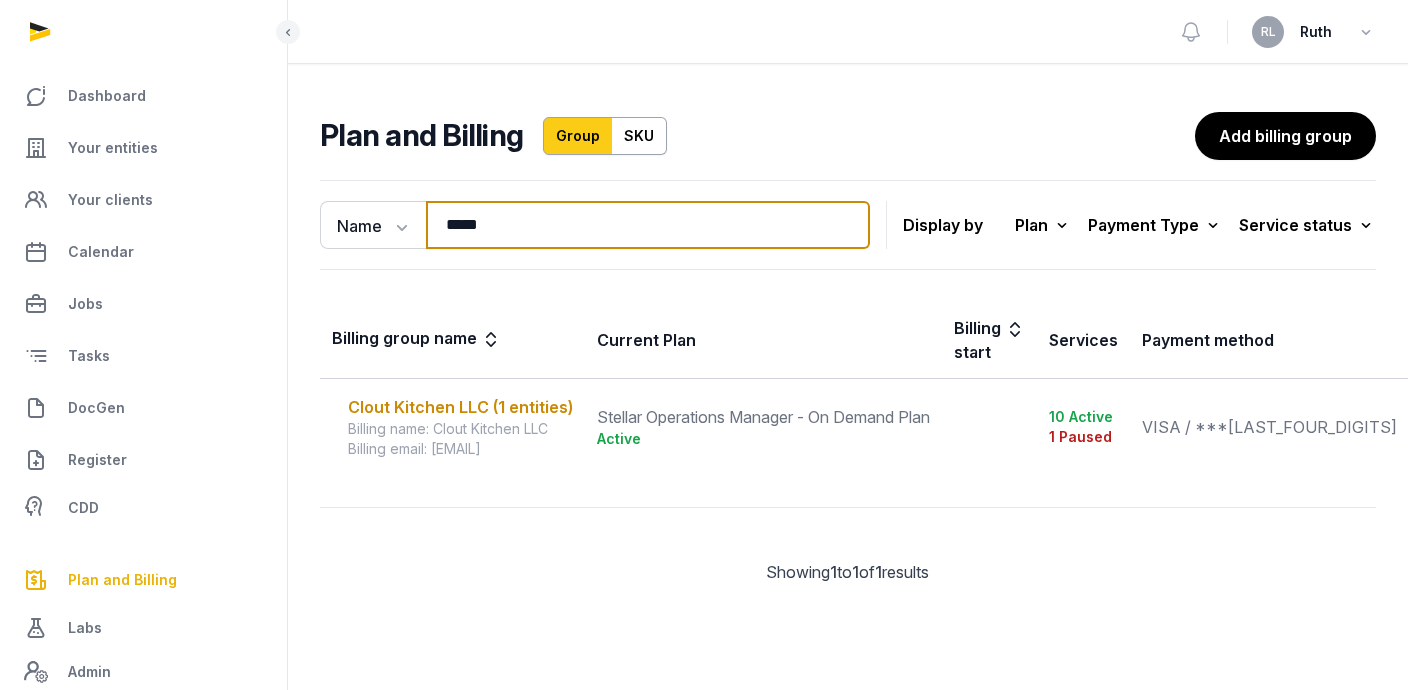 type on "*****" 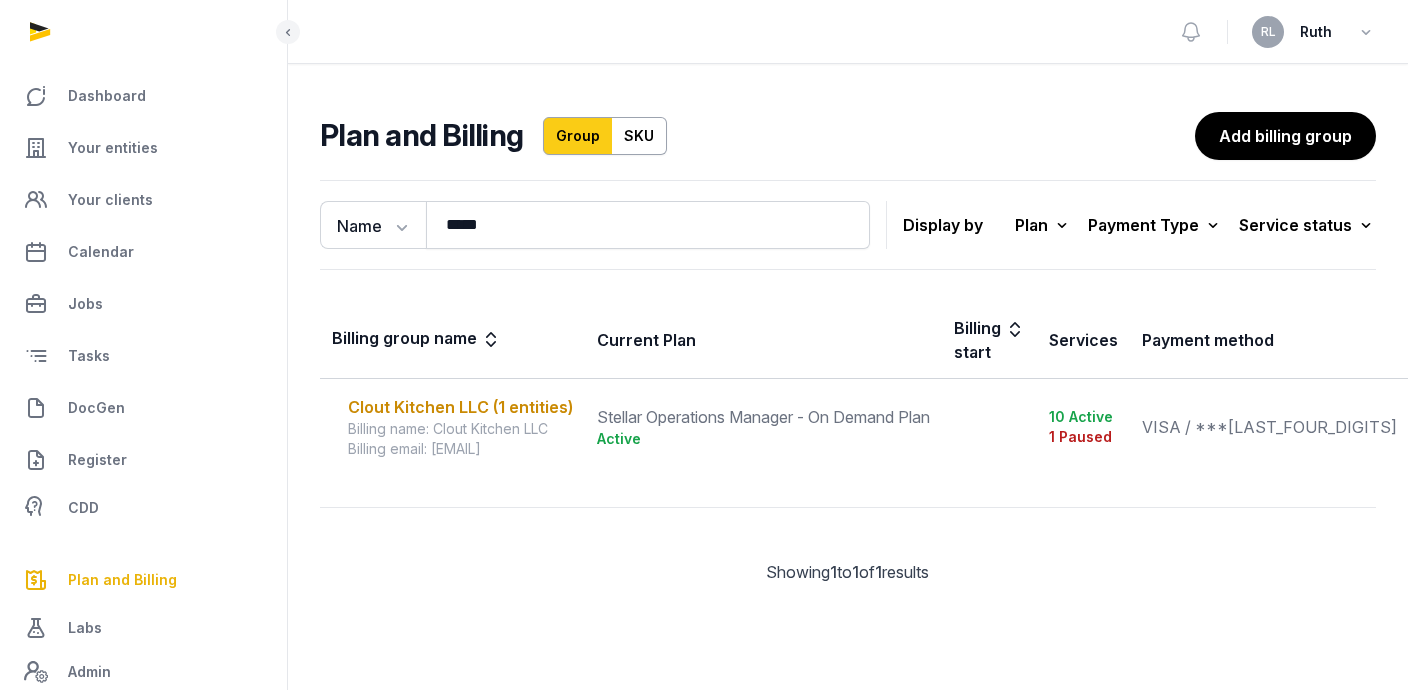 click on "Billing email: [EMAIL]" at bounding box center [460, 449] 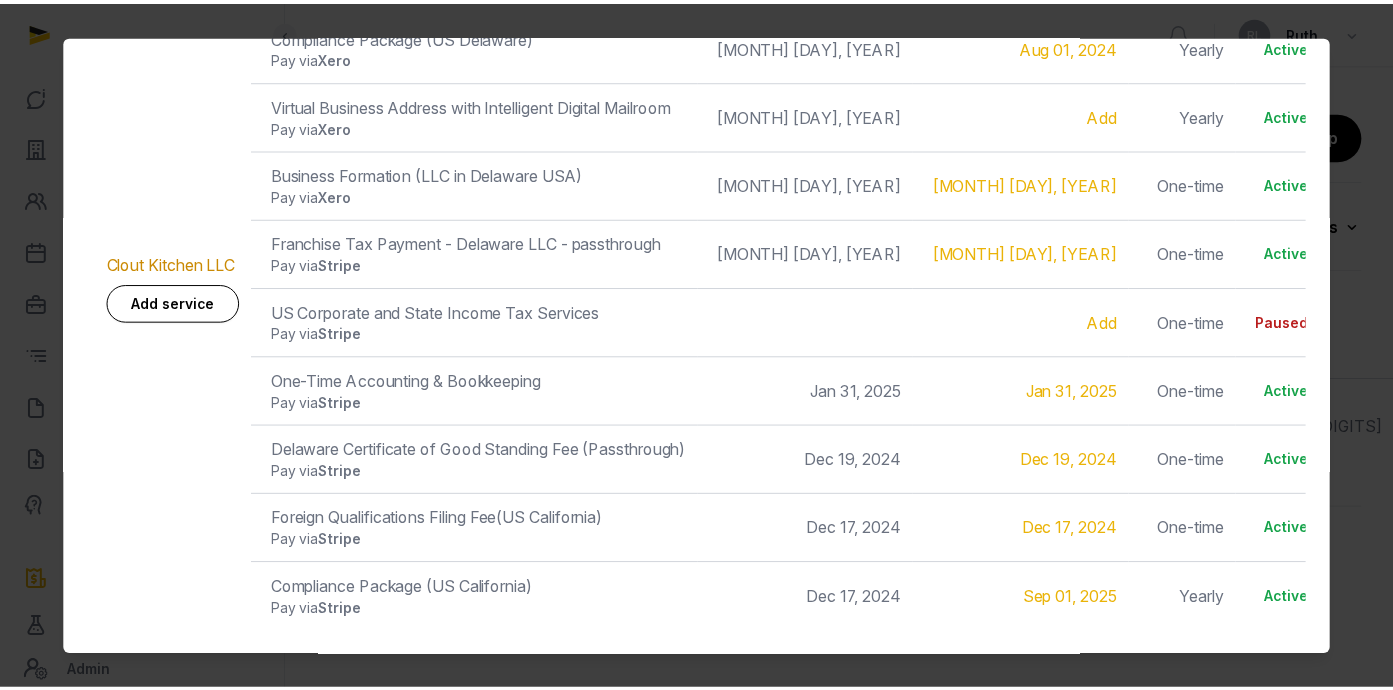 scroll, scrollTop: 0, scrollLeft: 0, axis: both 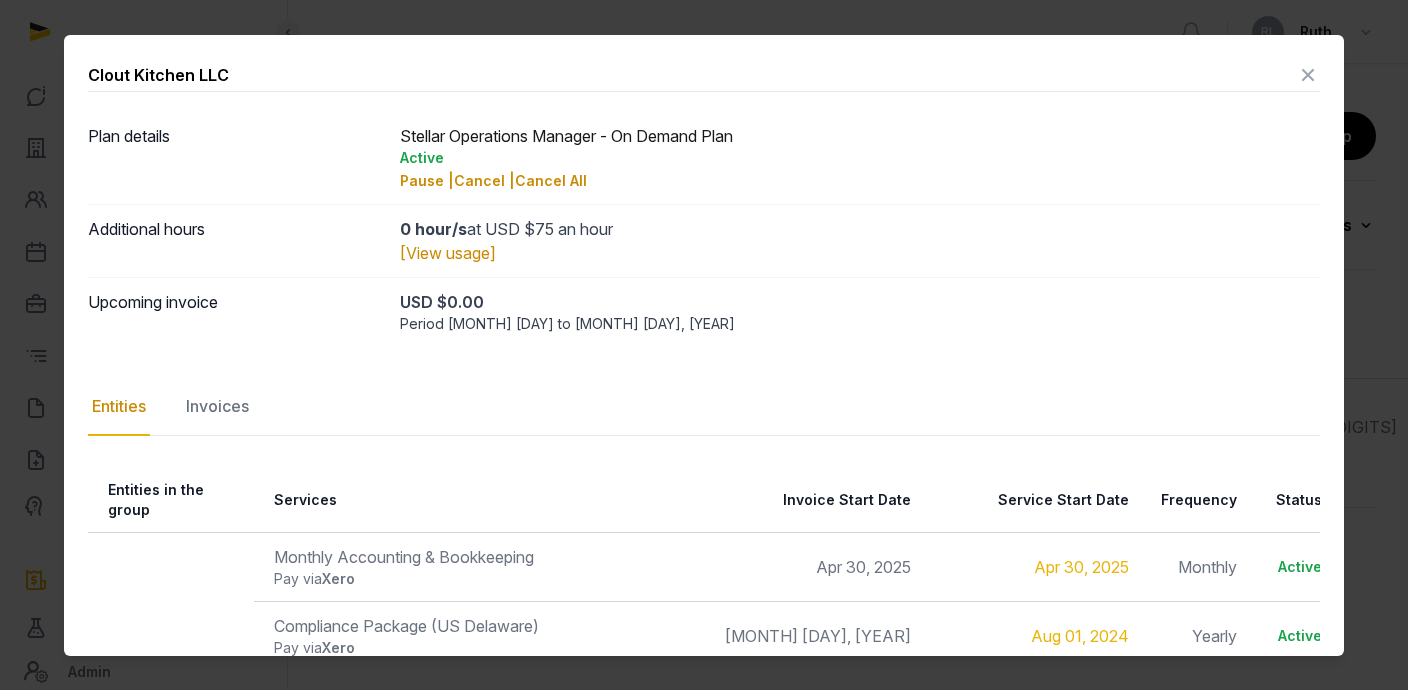click at bounding box center [1308, 75] 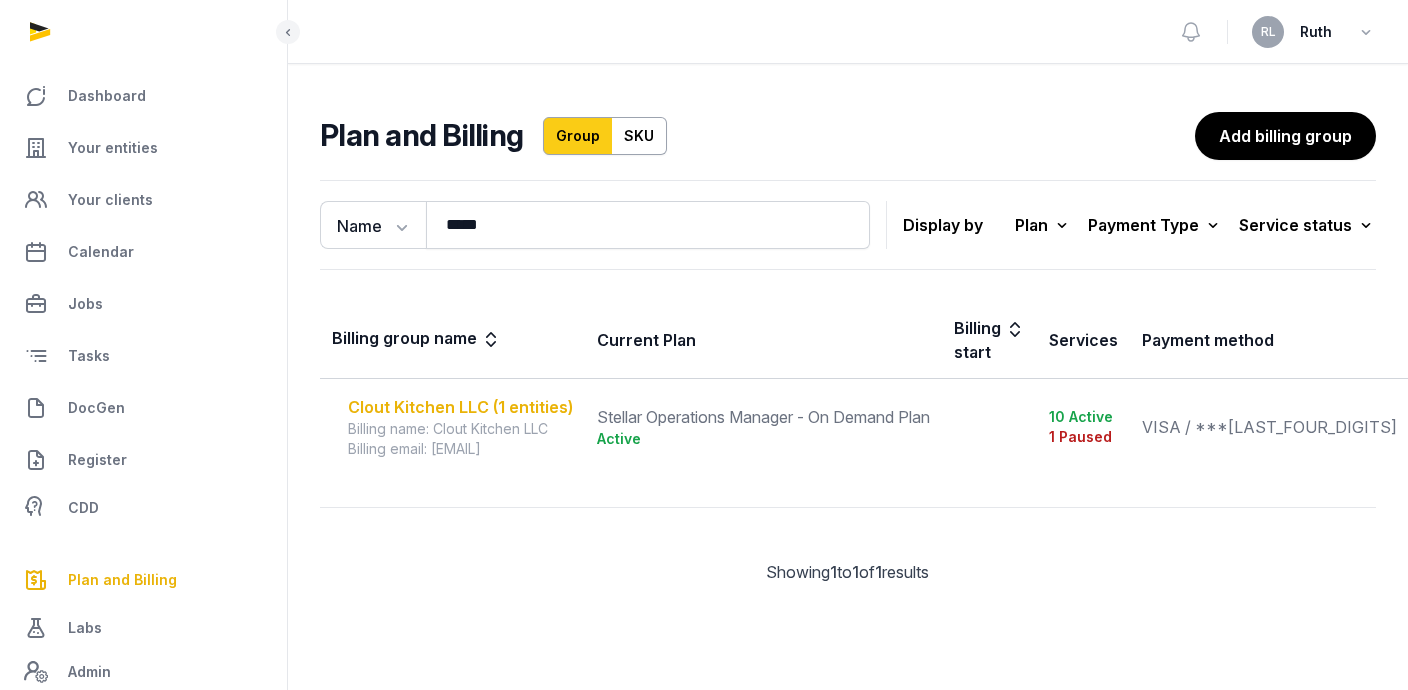 click on "Clout Kitchen LLC (1 entities)" at bounding box center [460, 407] 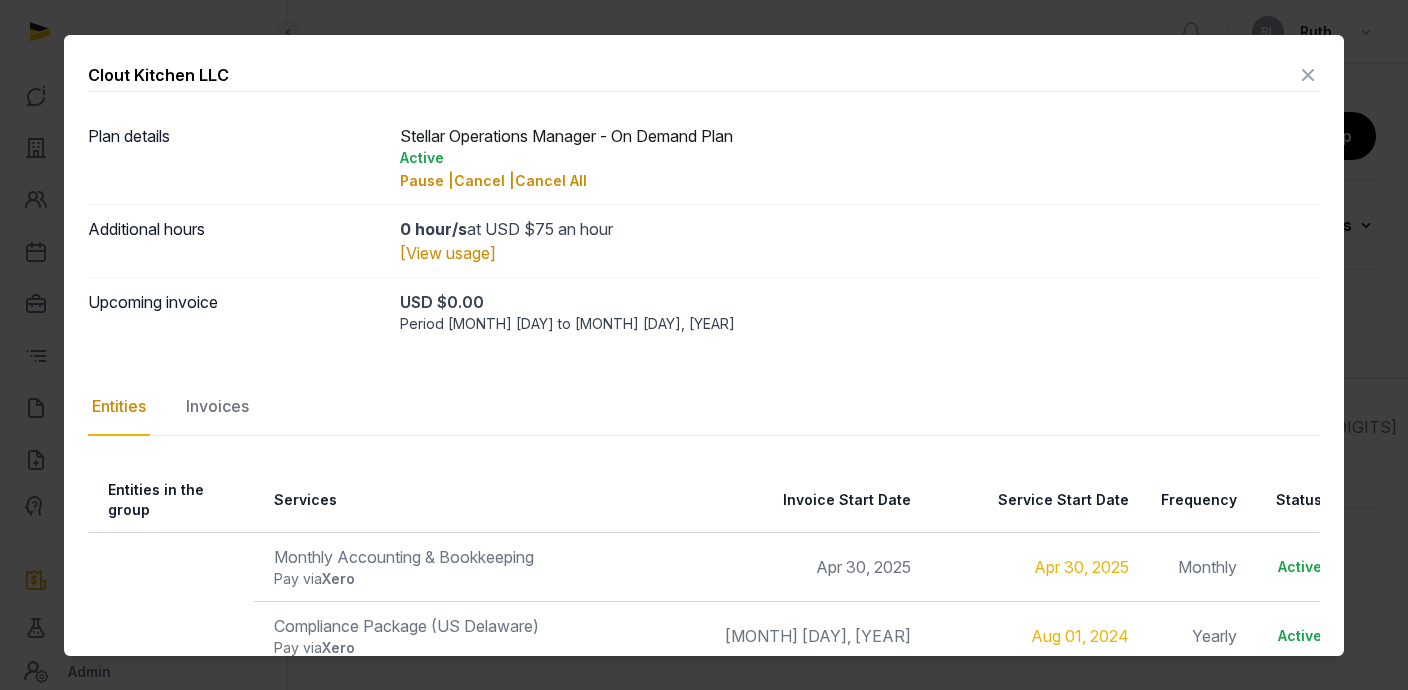 click at bounding box center [1308, 75] 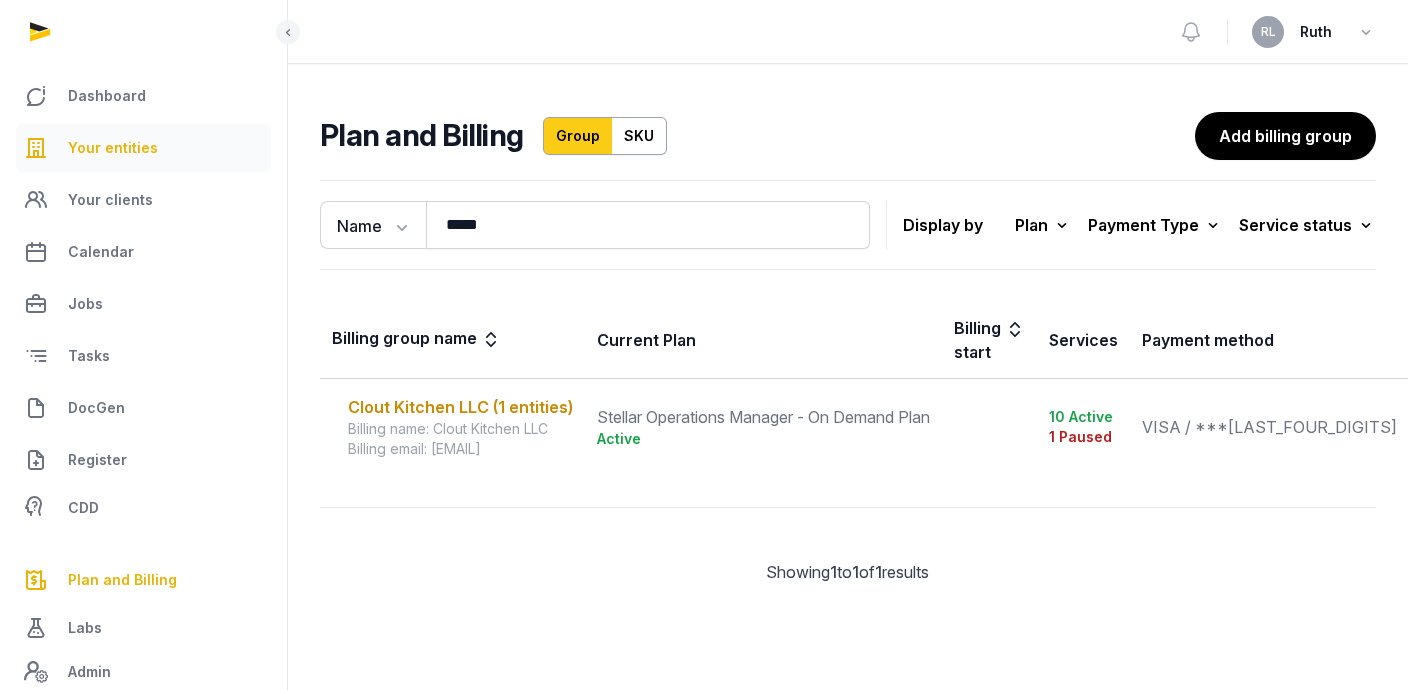 click on "Your entities" at bounding box center [143, 148] 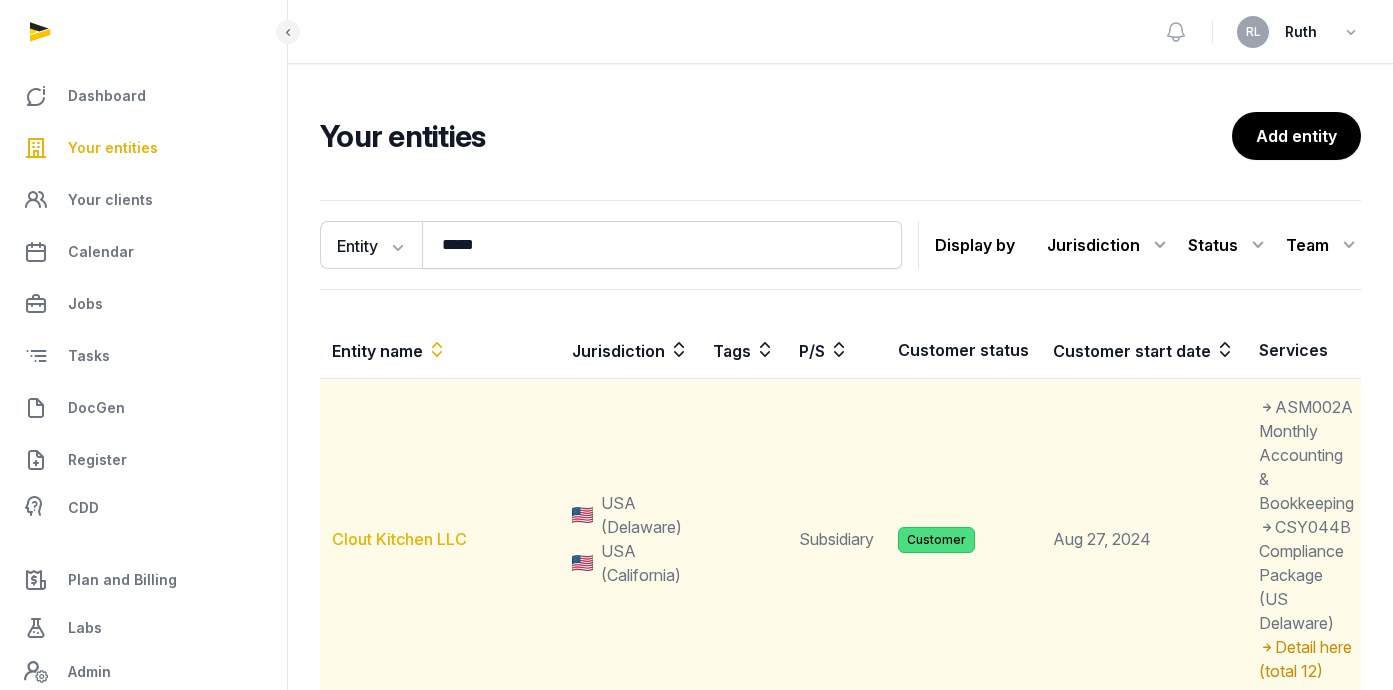 click on "Clout Kitchen LLC" at bounding box center [399, 539] 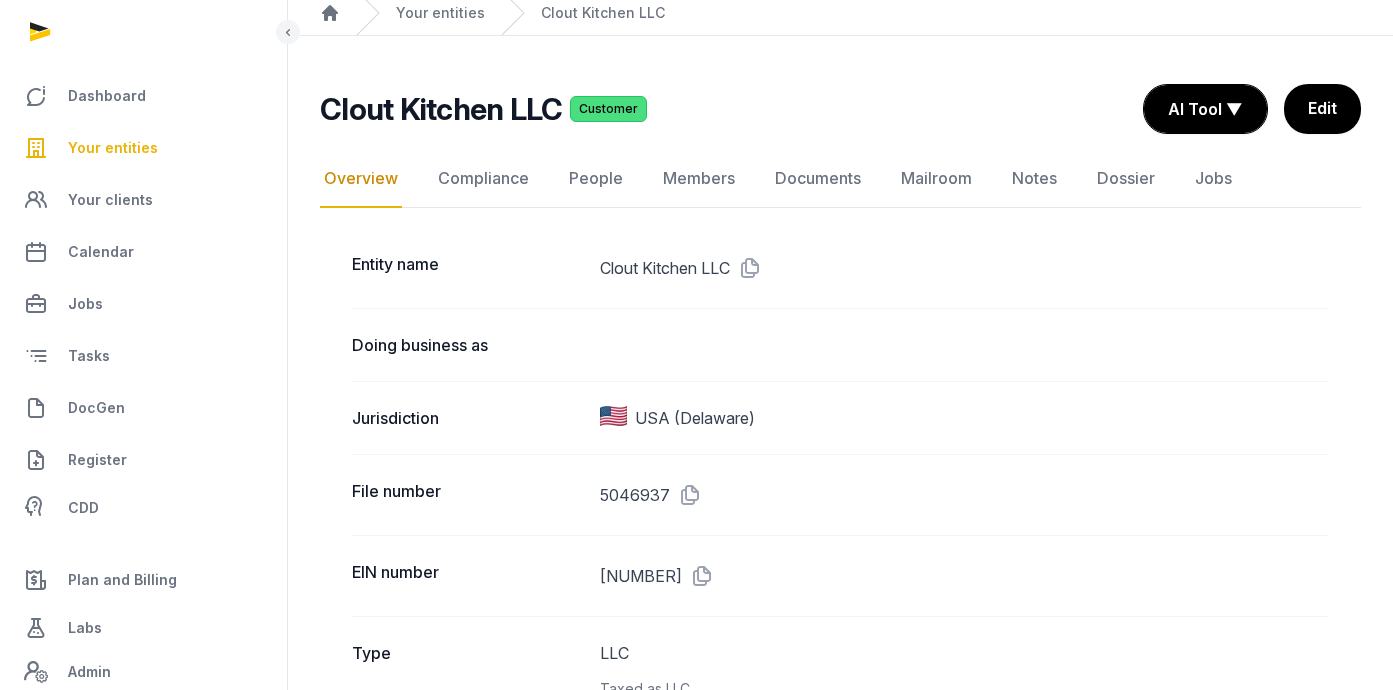 scroll, scrollTop: 103, scrollLeft: 0, axis: vertical 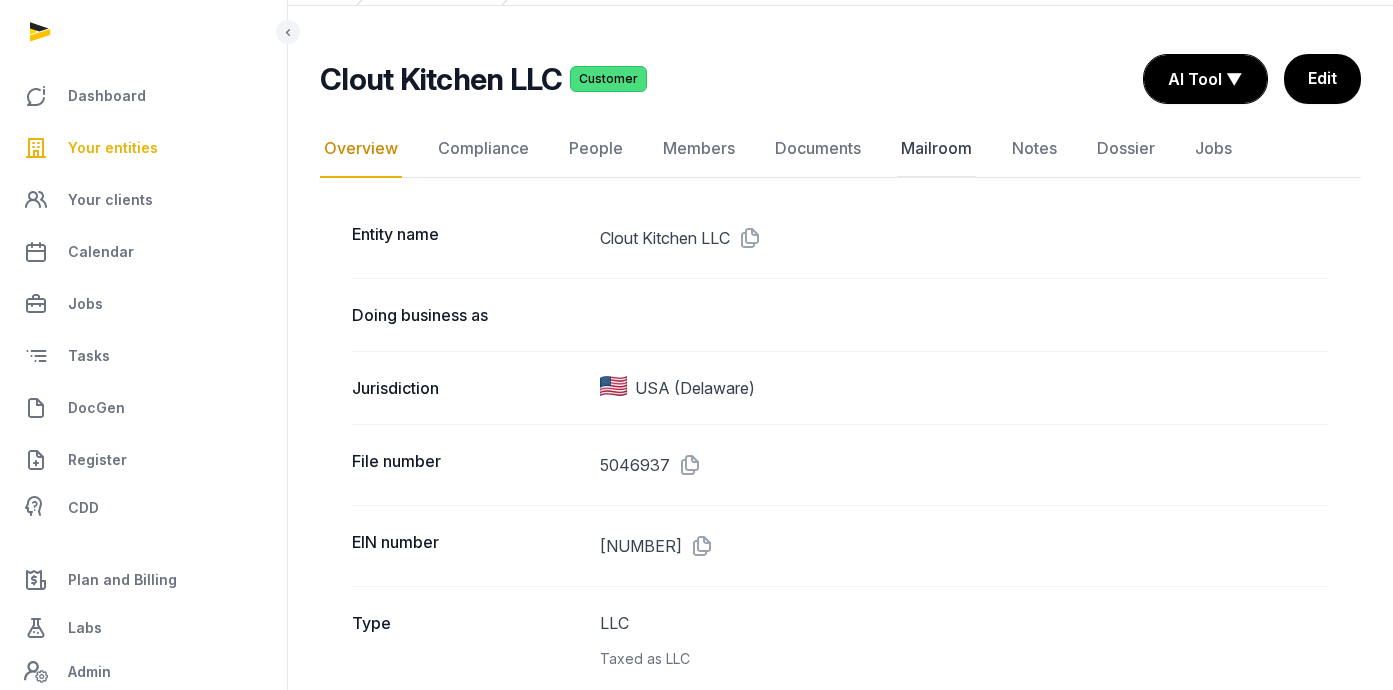 click on "Mailroom" 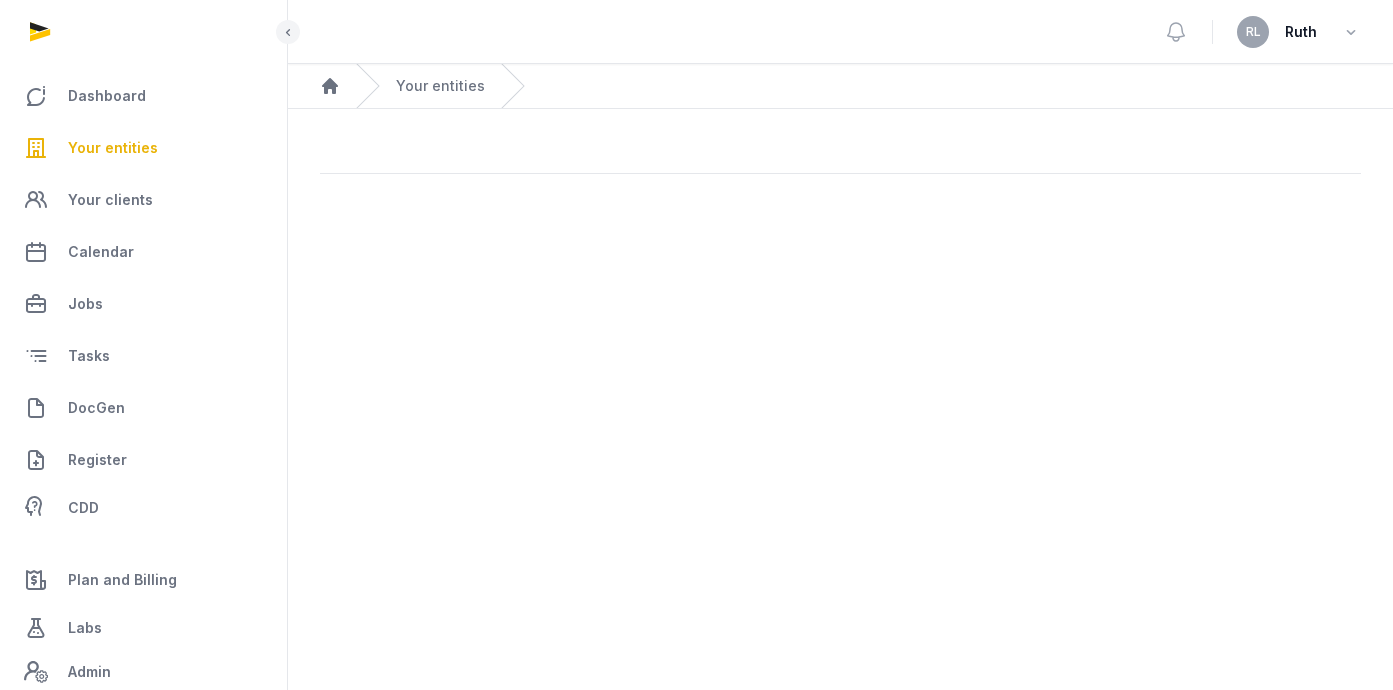scroll, scrollTop: 0, scrollLeft: 0, axis: both 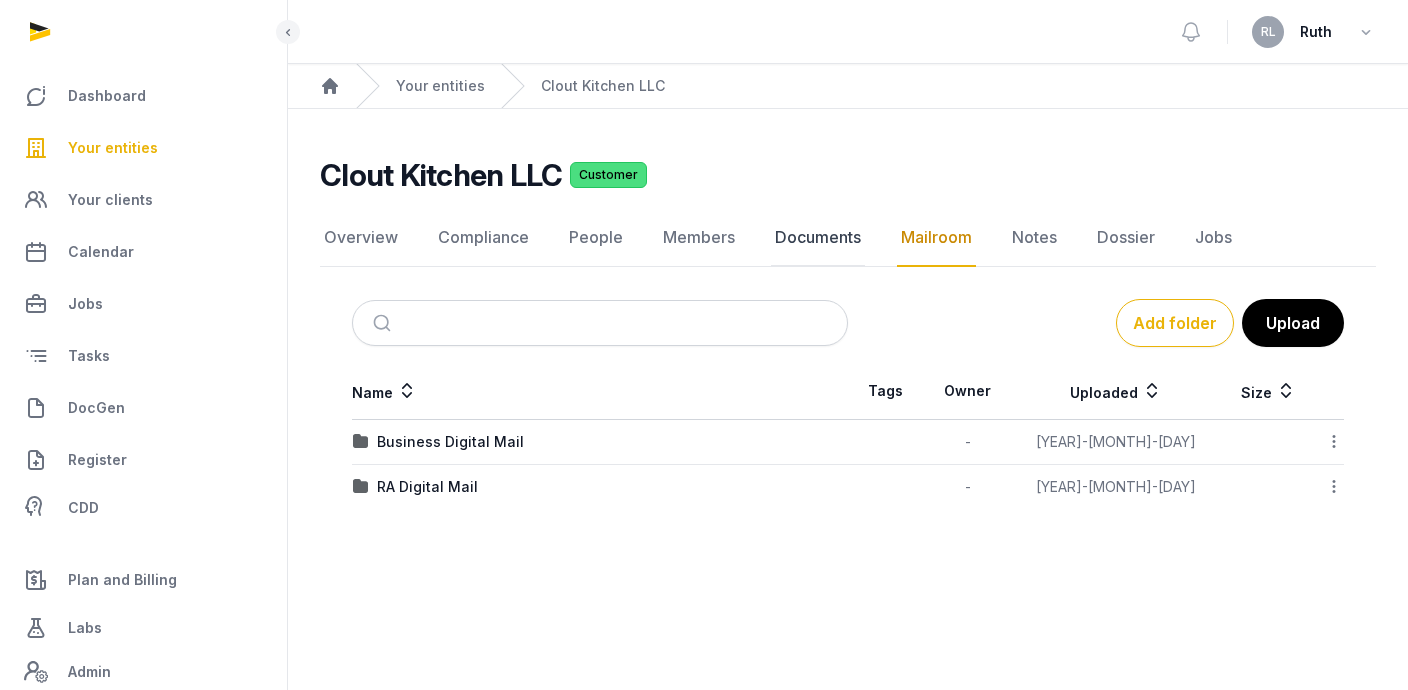click on "Documents" 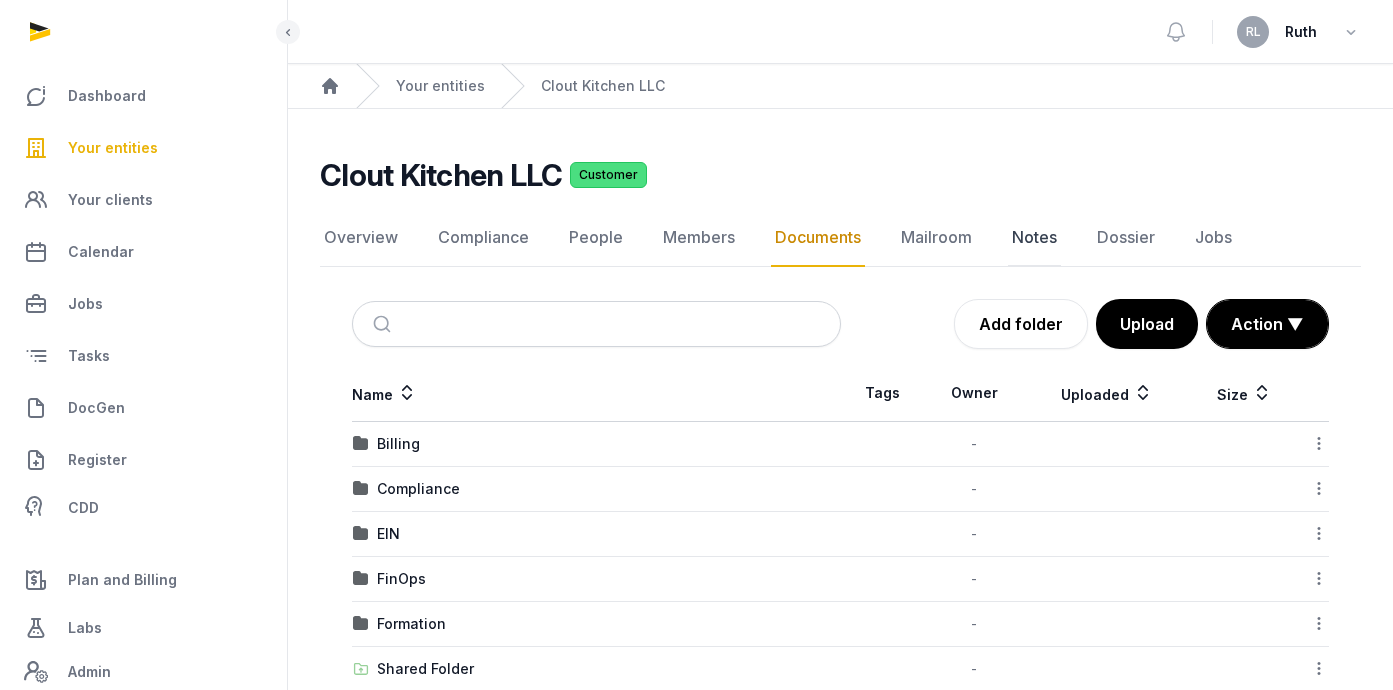click on "Notes" 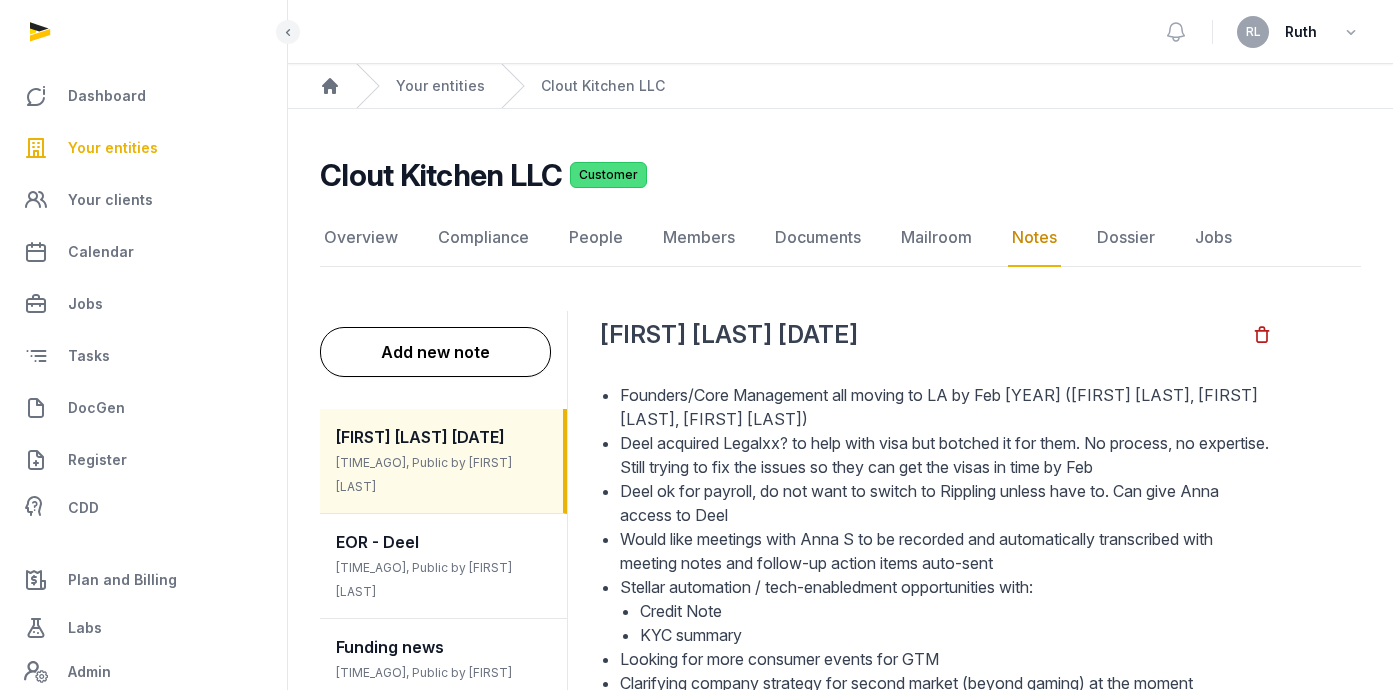 scroll, scrollTop: 153, scrollLeft: 0, axis: vertical 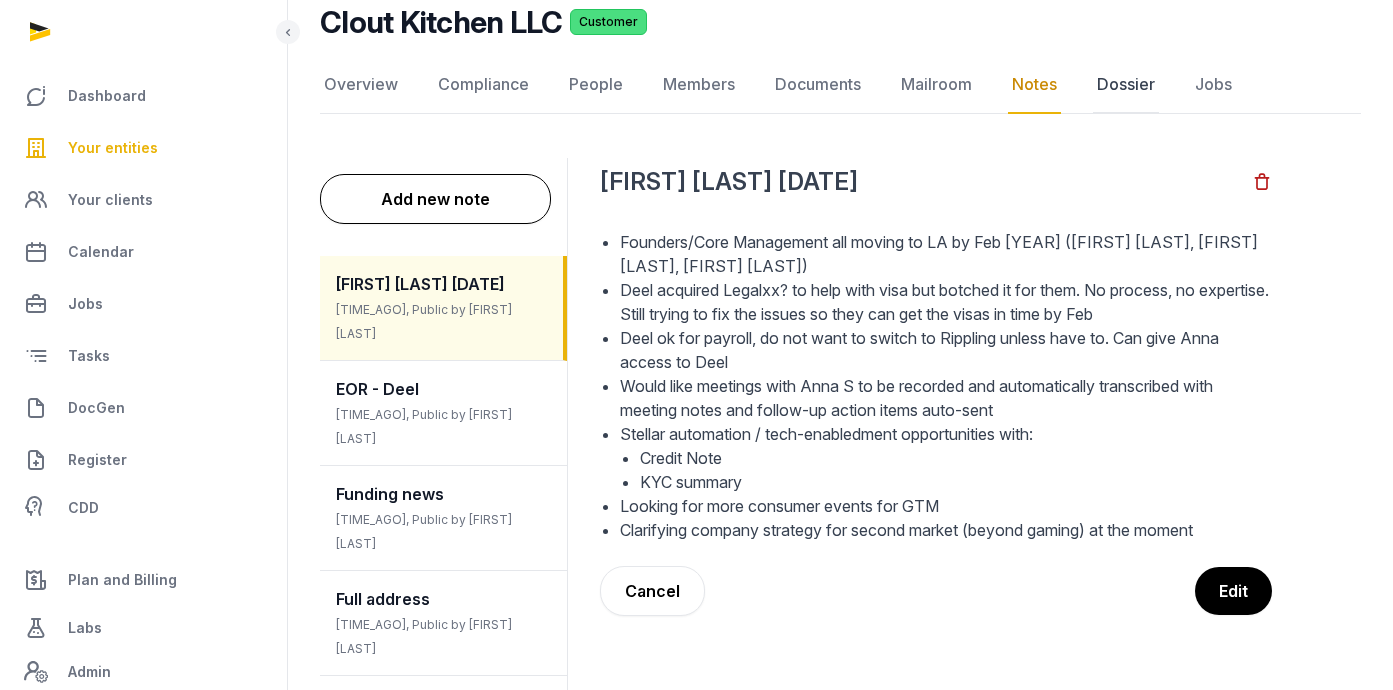 click on "Dossier" 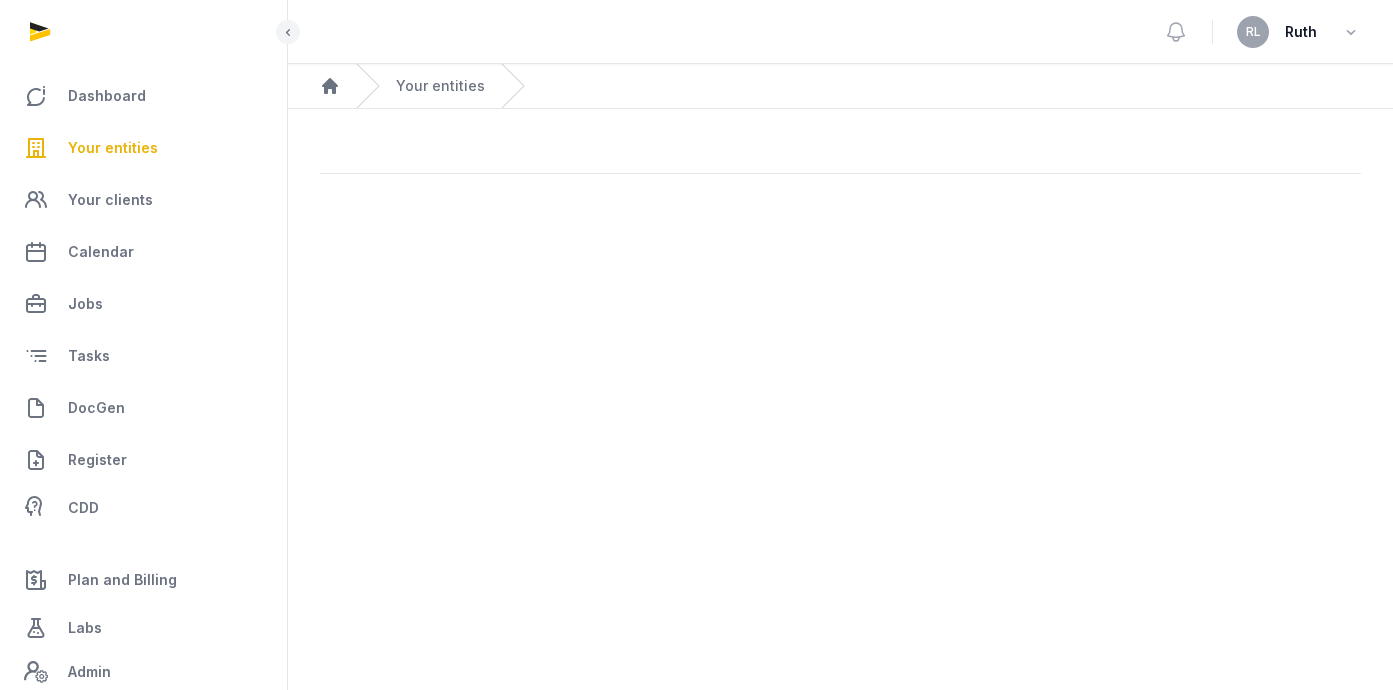 scroll, scrollTop: 0, scrollLeft: 0, axis: both 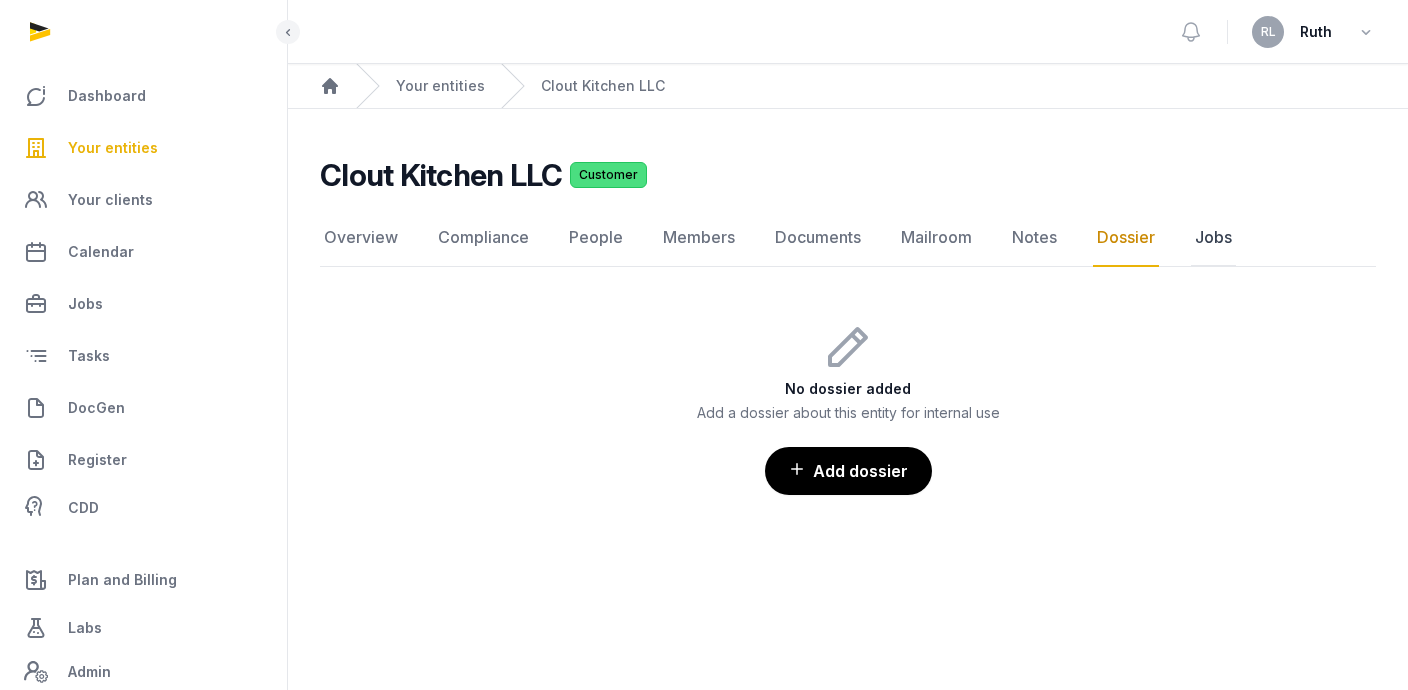 click on "Jobs" 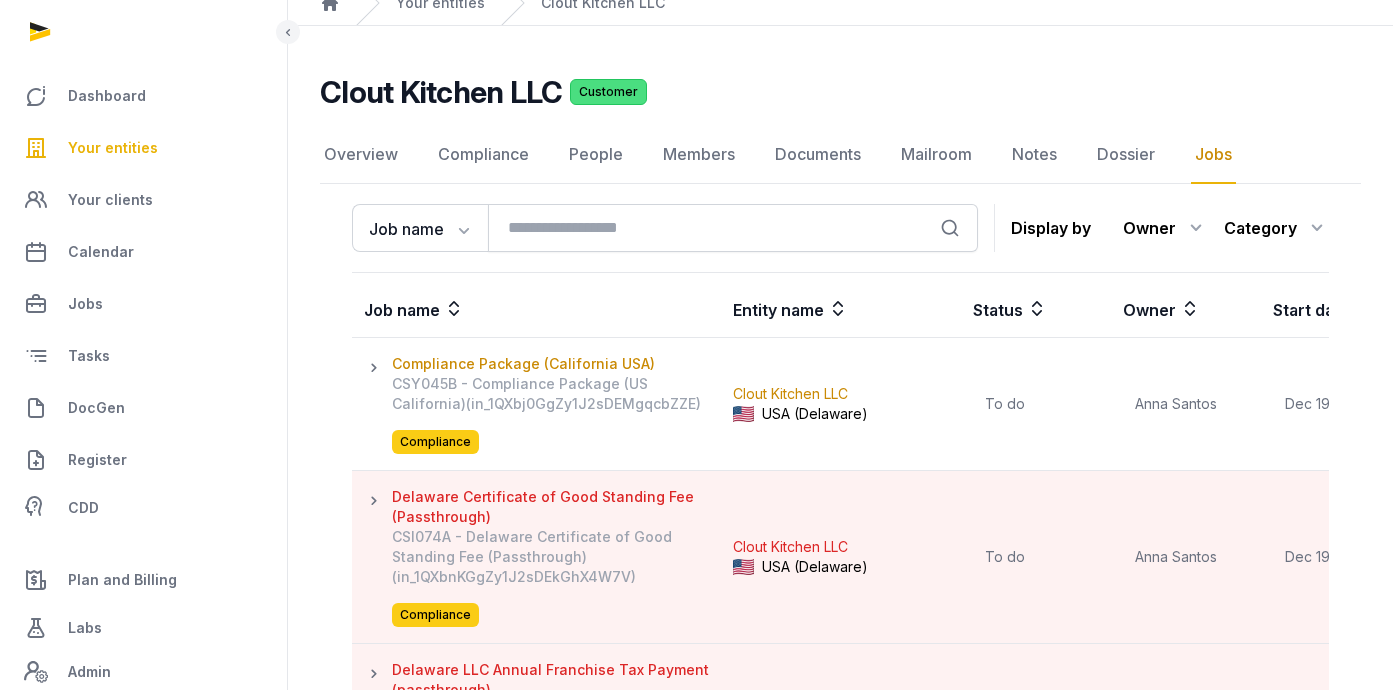 scroll, scrollTop: 79, scrollLeft: 0, axis: vertical 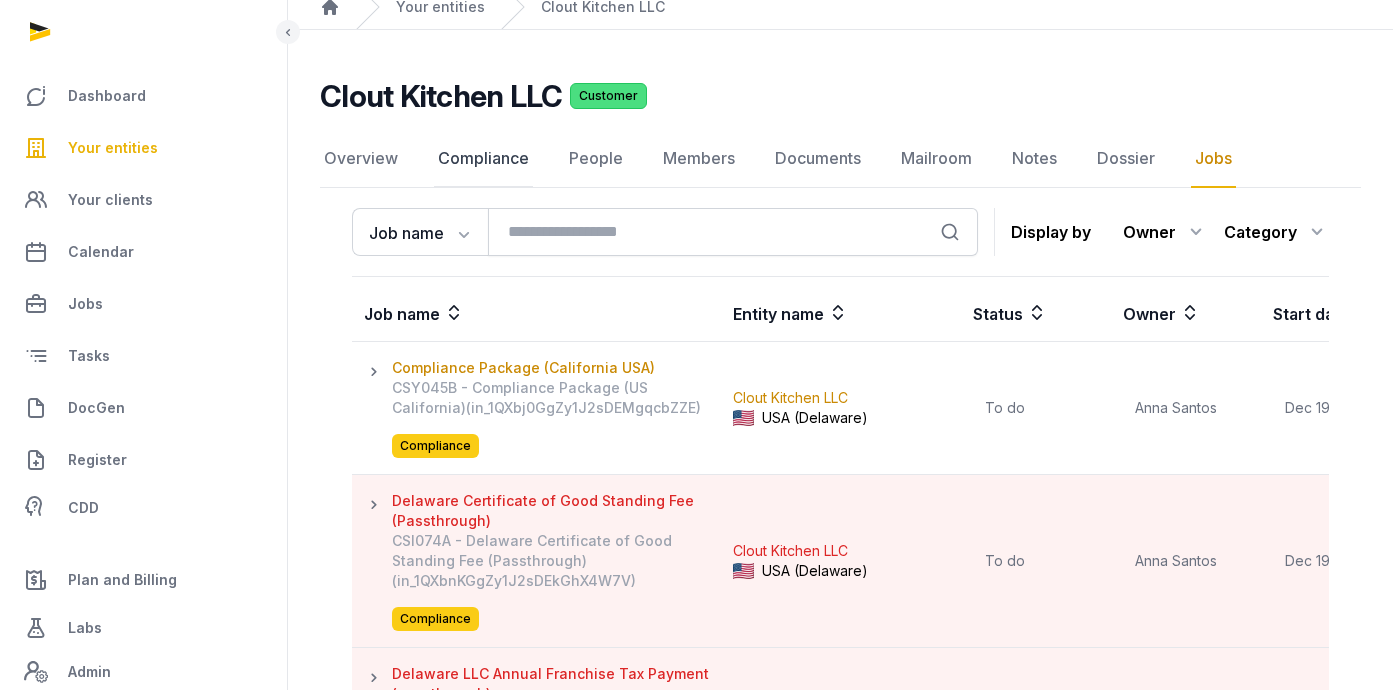 click on "Compliance" 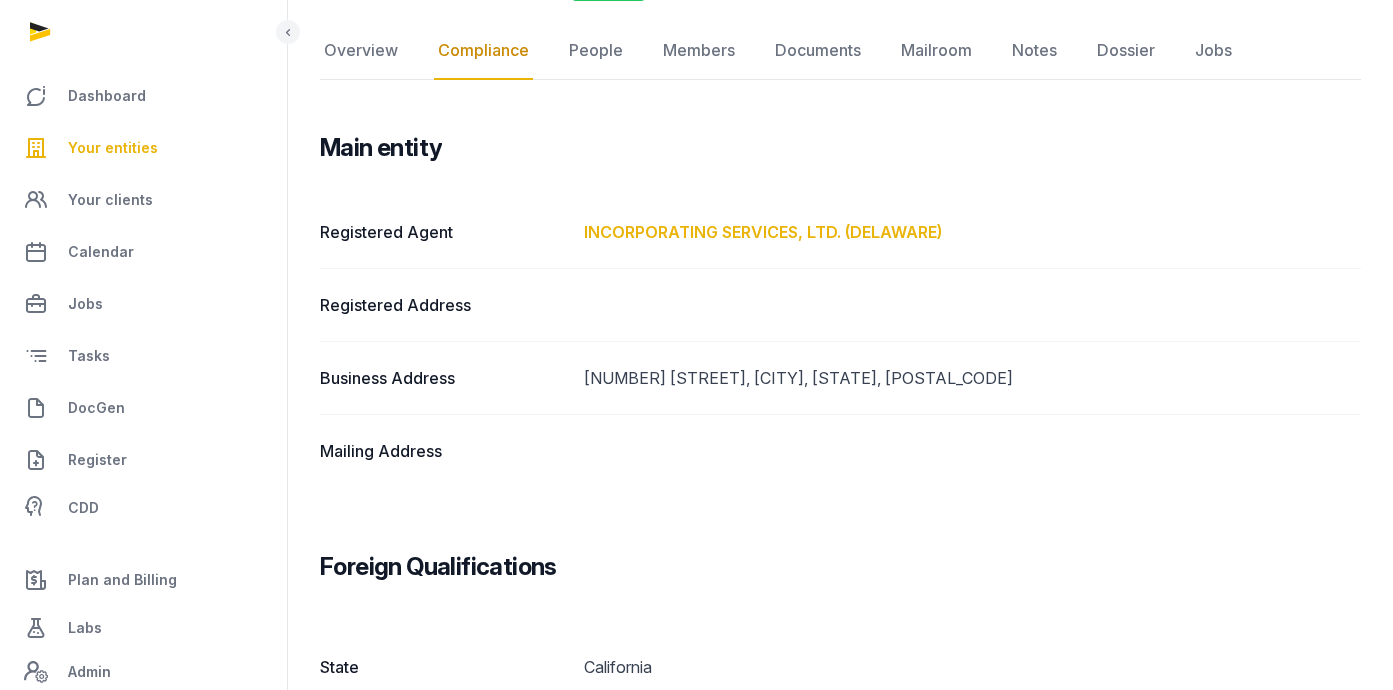 scroll, scrollTop: 0, scrollLeft: 0, axis: both 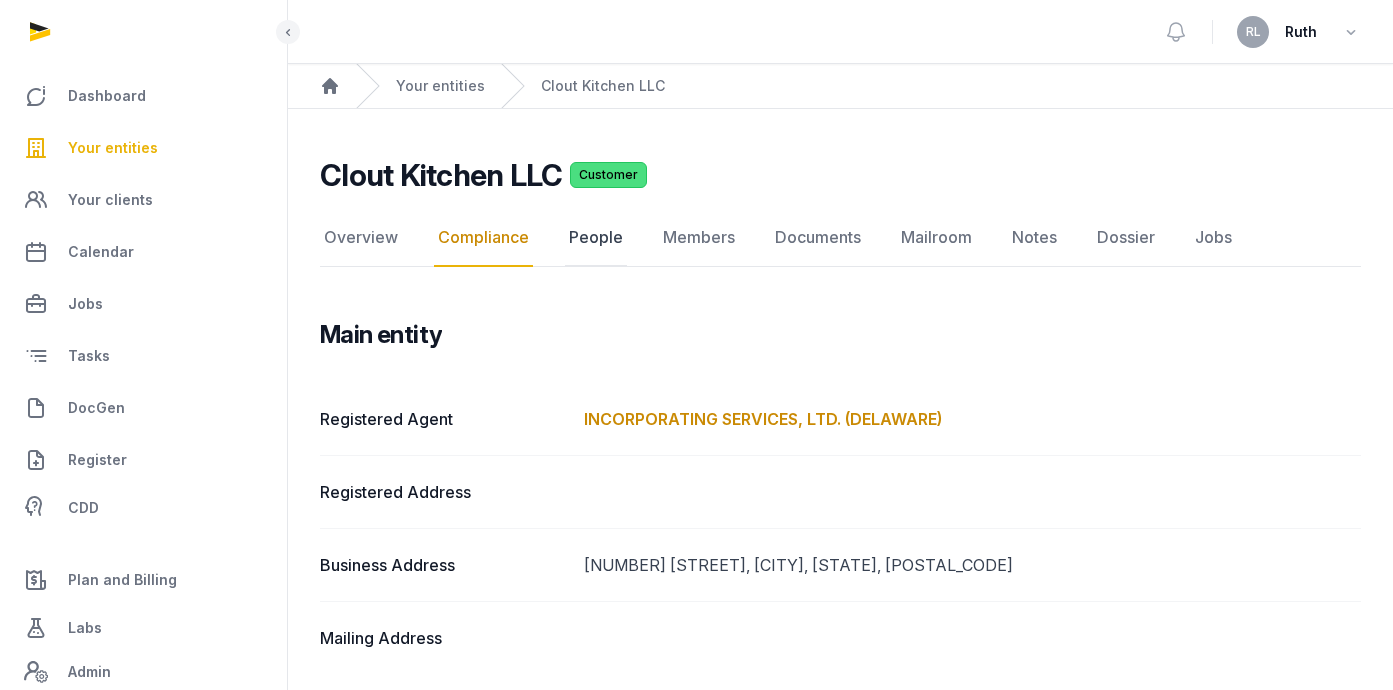 click on "People" 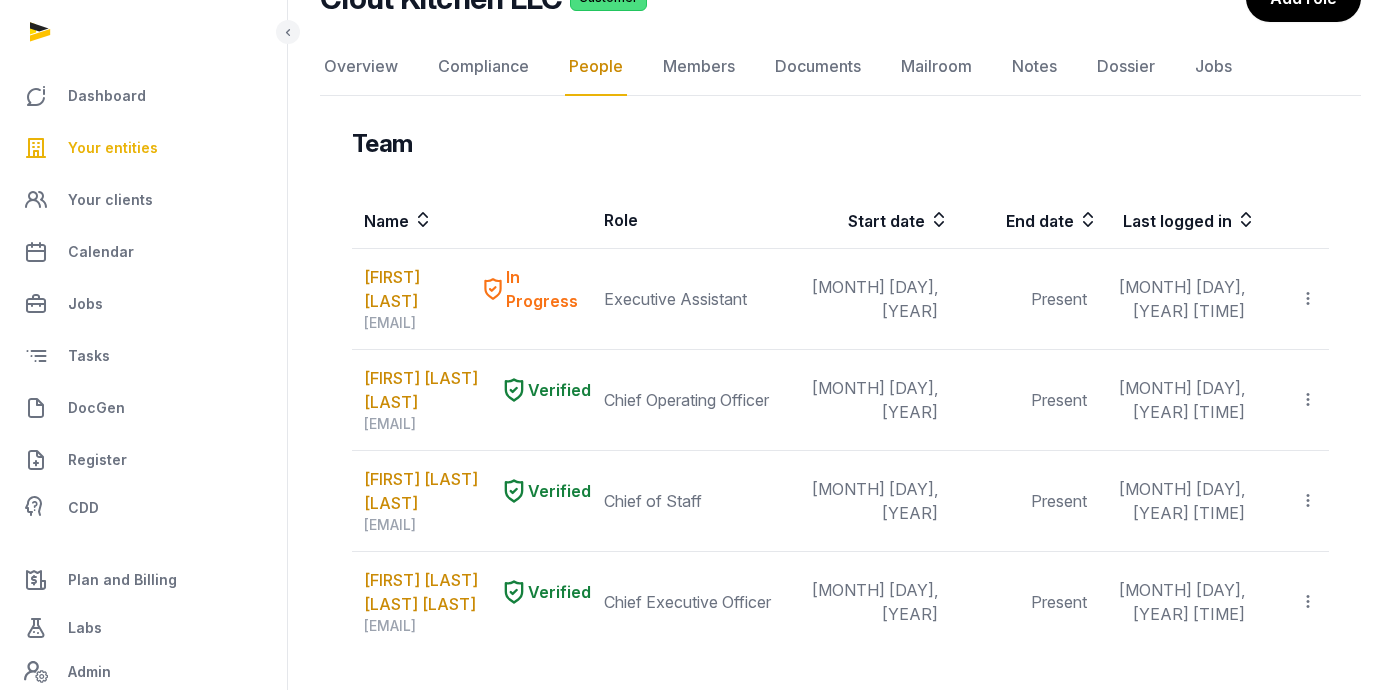scroll, scrollTop: 0, scrollLeft: 0, axis: both 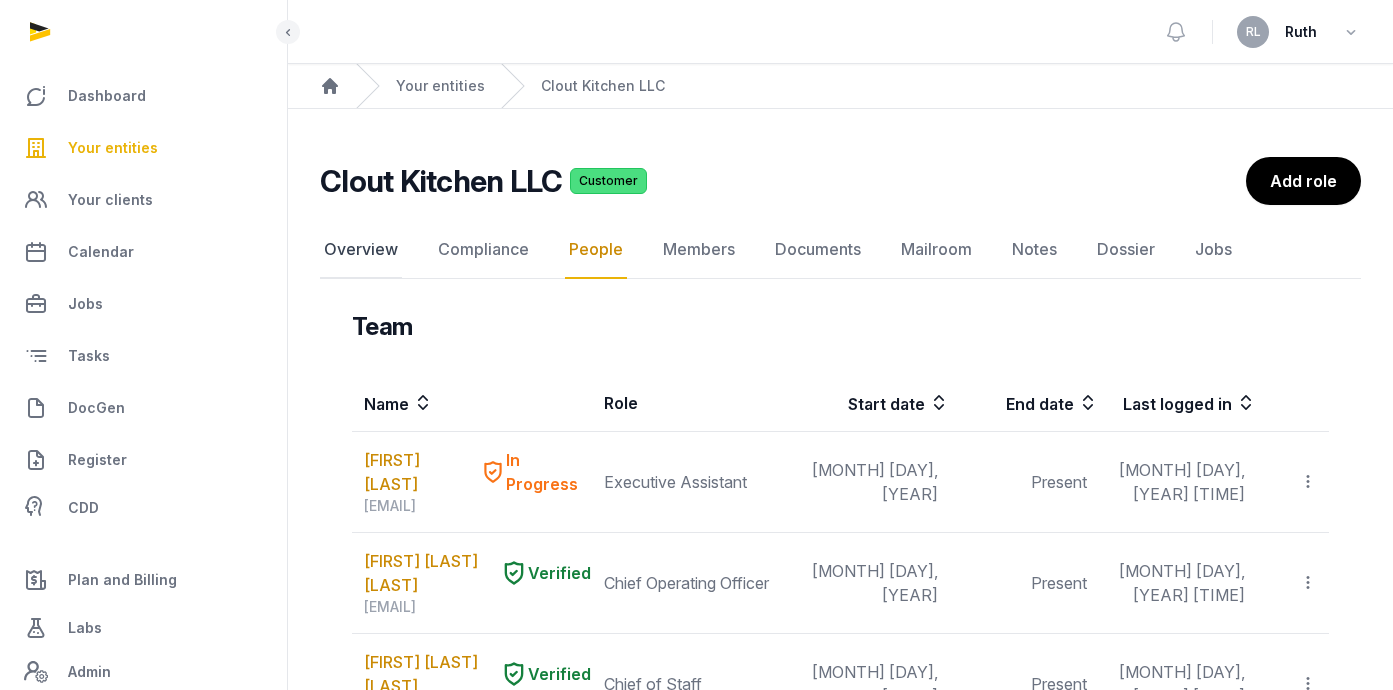 click on "Overview" 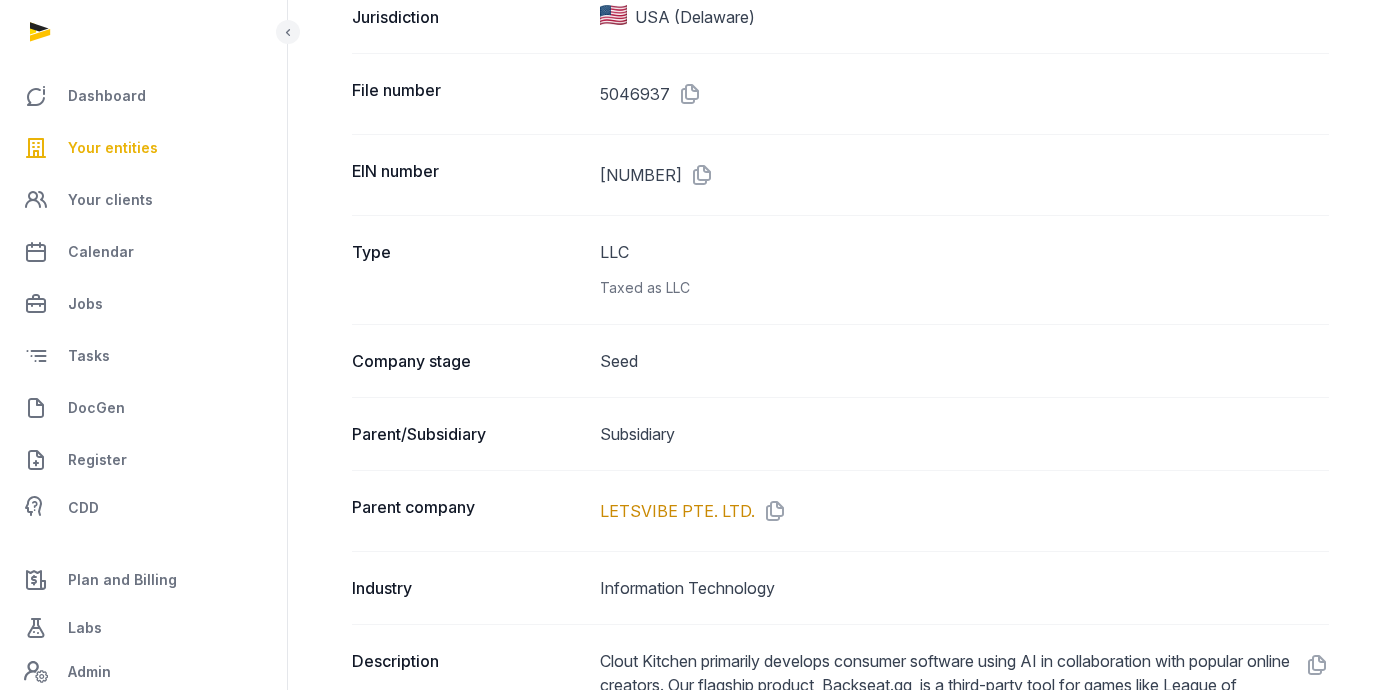 scroll, scrollTop: 0, scrollLeft: 0, axis: both 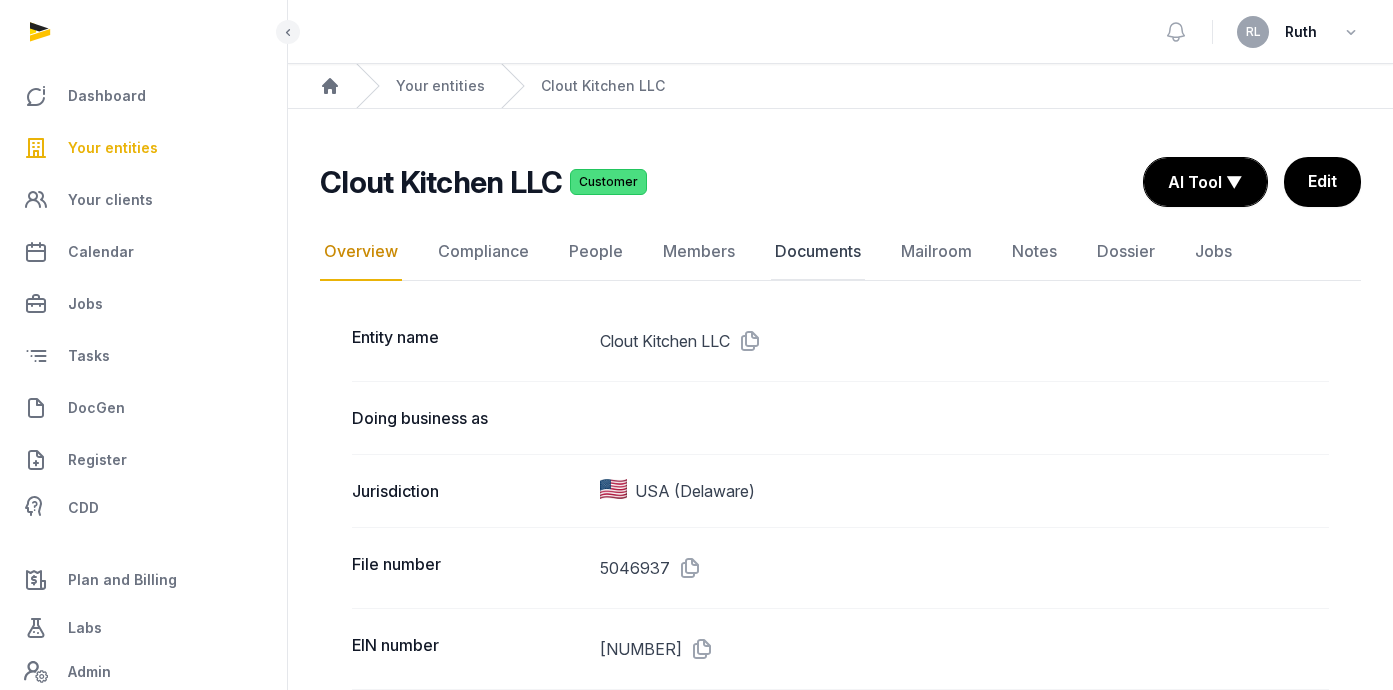 click on "Documents" 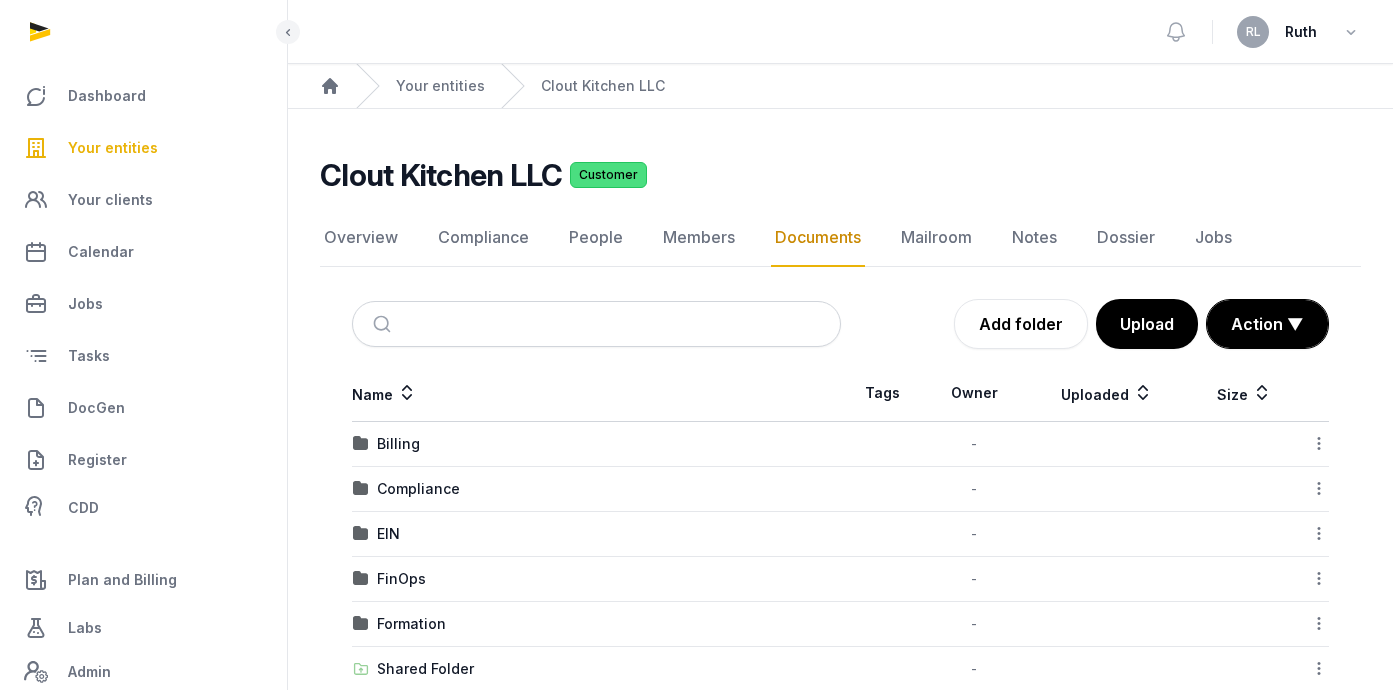 scroll, scrollTop: 41, scrollLeft: 0, axis: vertical 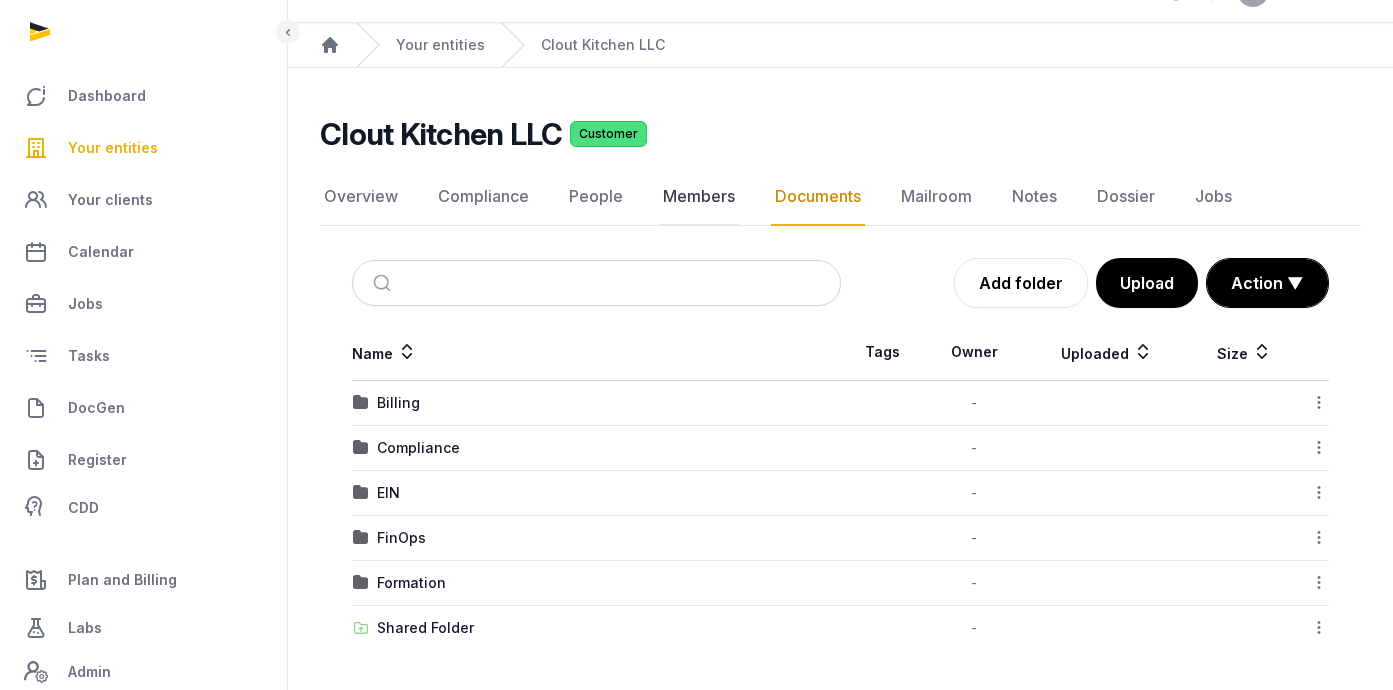 click on "Members" 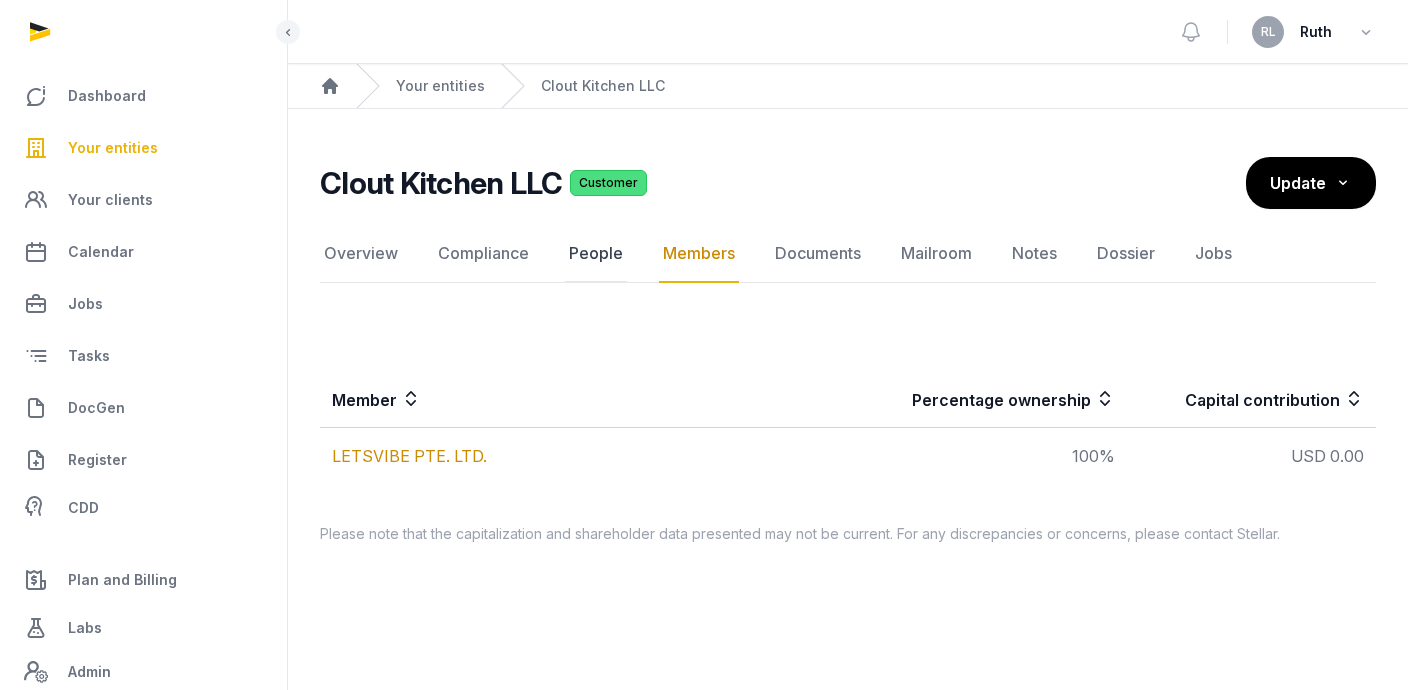 click on "People" 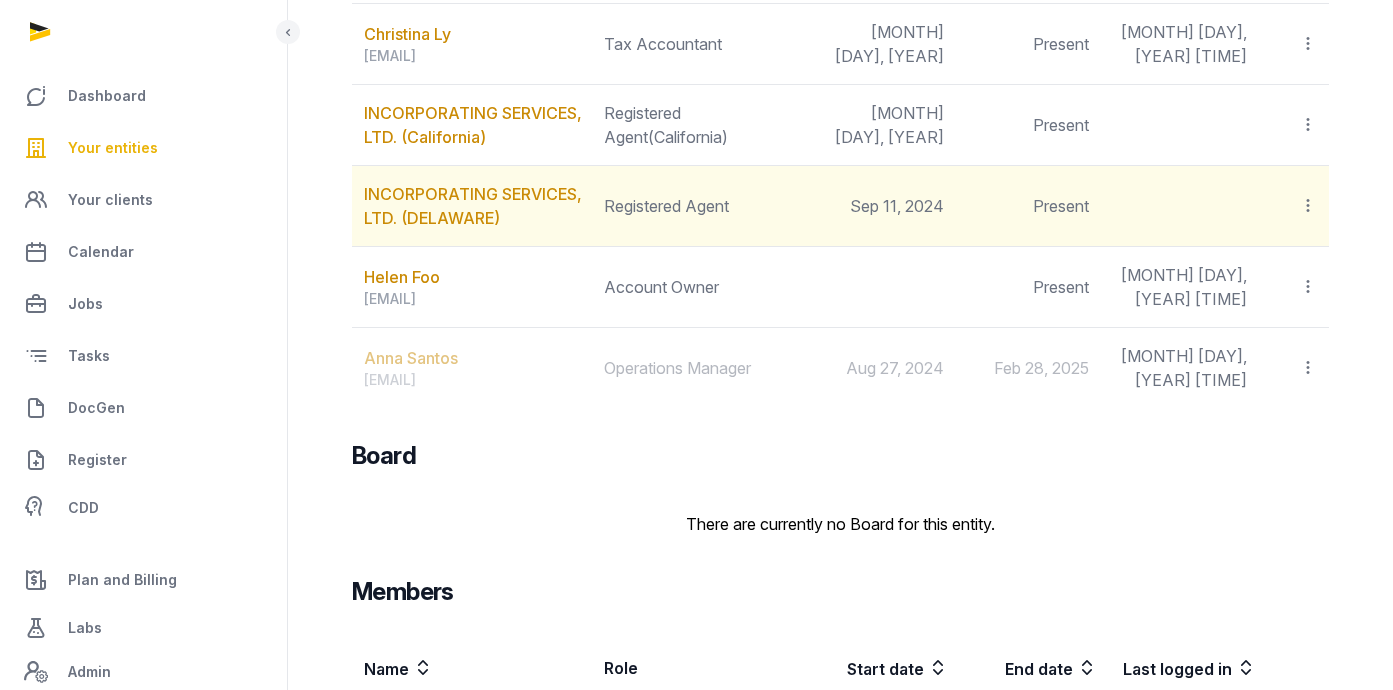scroll, scrollTop: 1119, scrollLeft: 0, axis: vertical 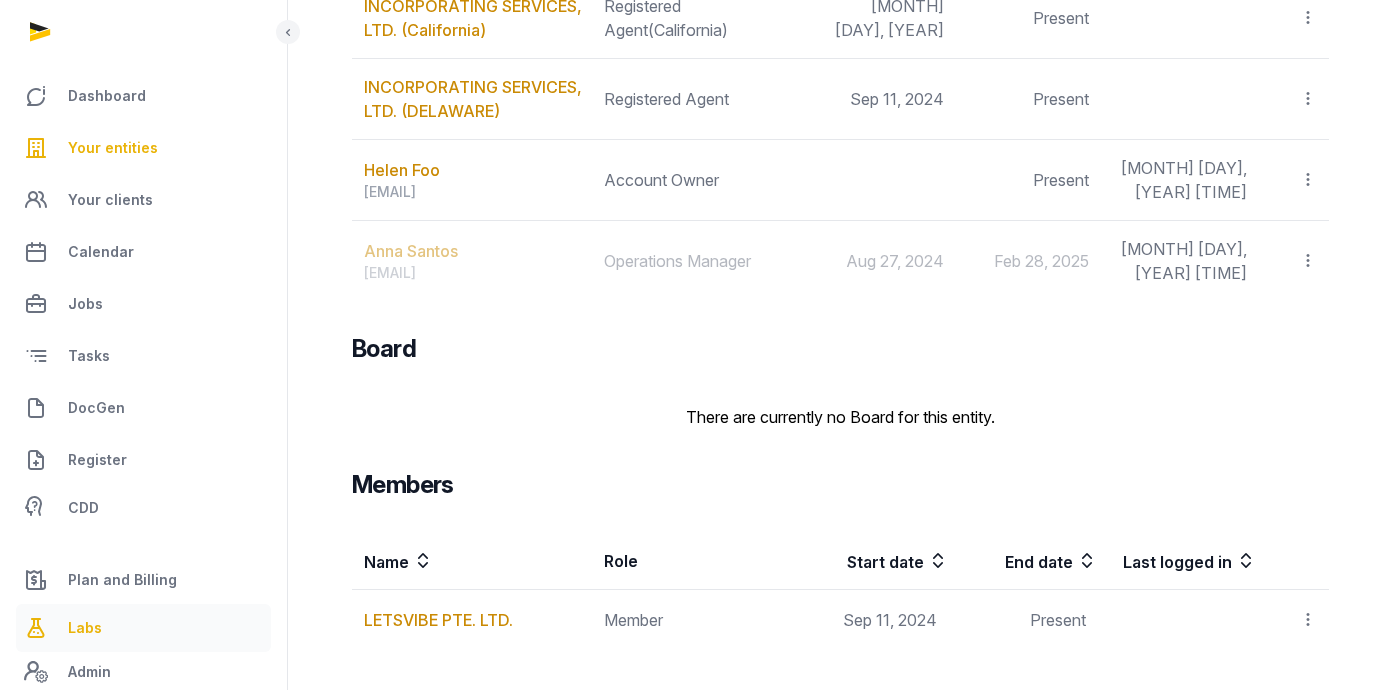 click on "Labs" at bounding box center [143, 628] 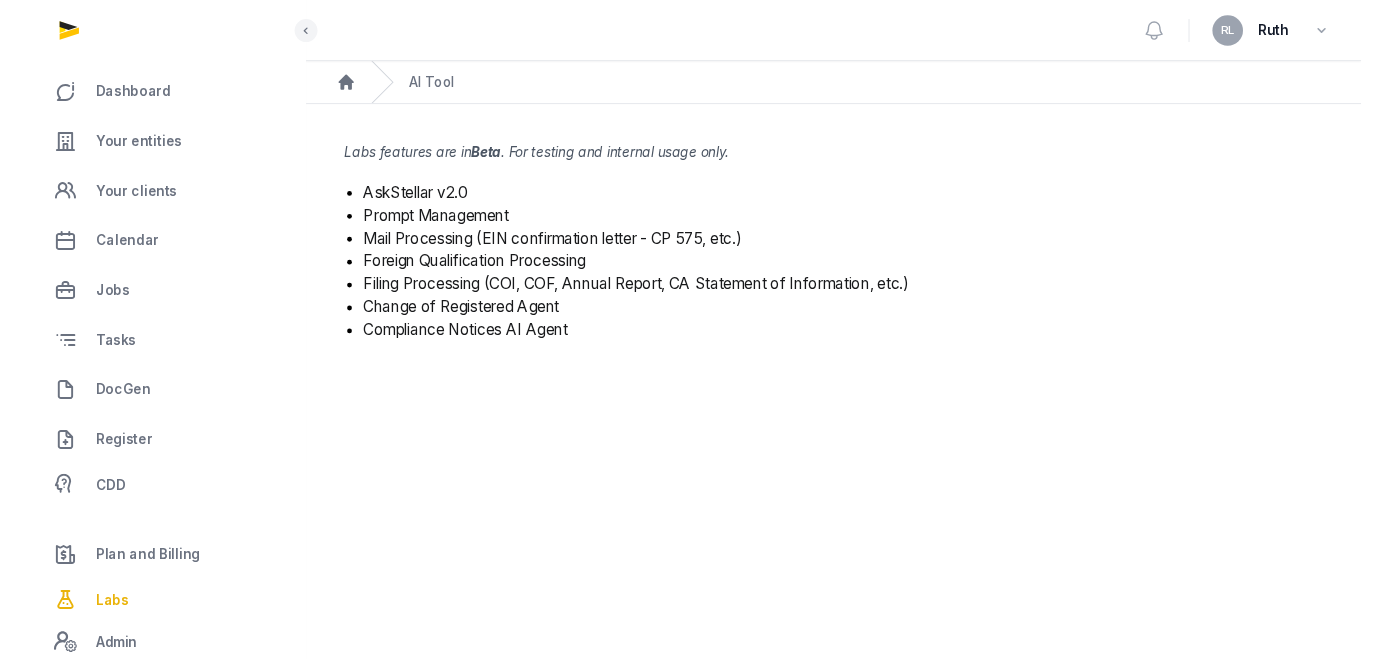 scroll, scrollTop: 0, scrollLeft: 0, axis: both 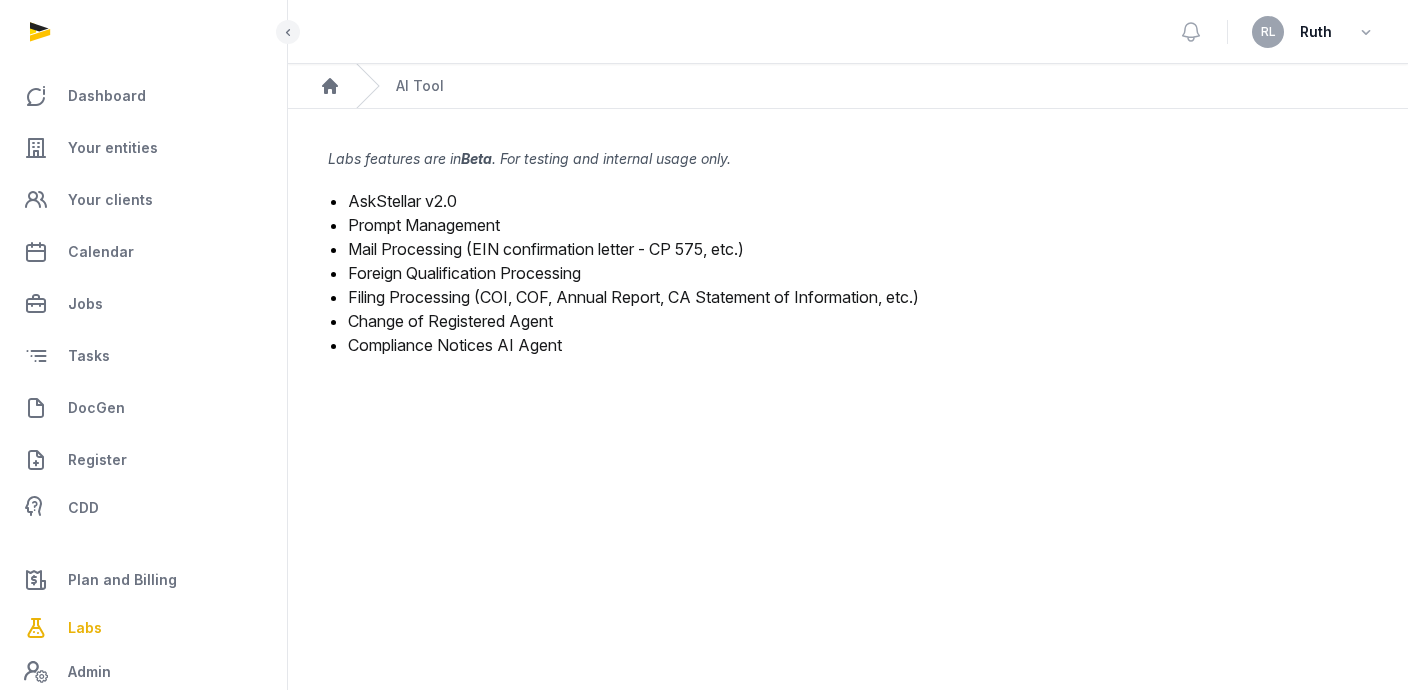 click on "Mail Processing (EIN confirmation letter - CP 575, etc.)" at bounding box center (546, 249) 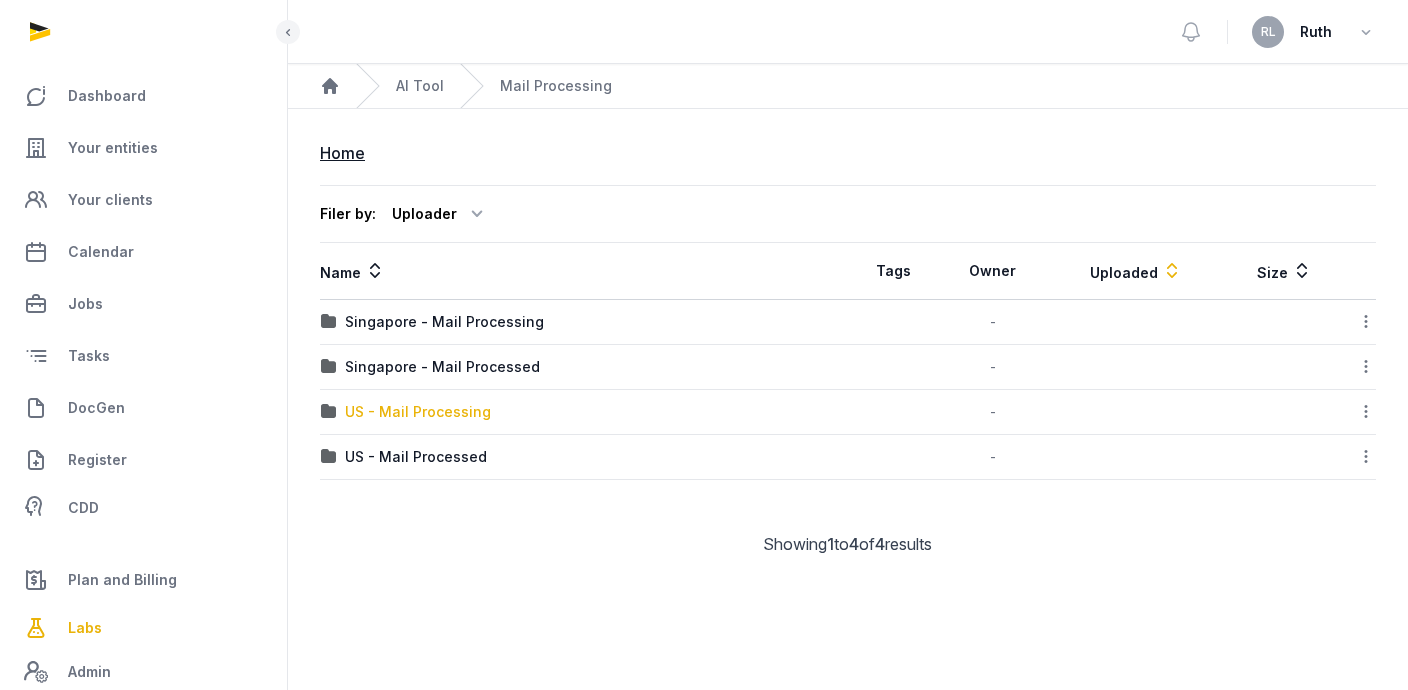 click on "US - Mail Processing" at bounding box center (418, 412) 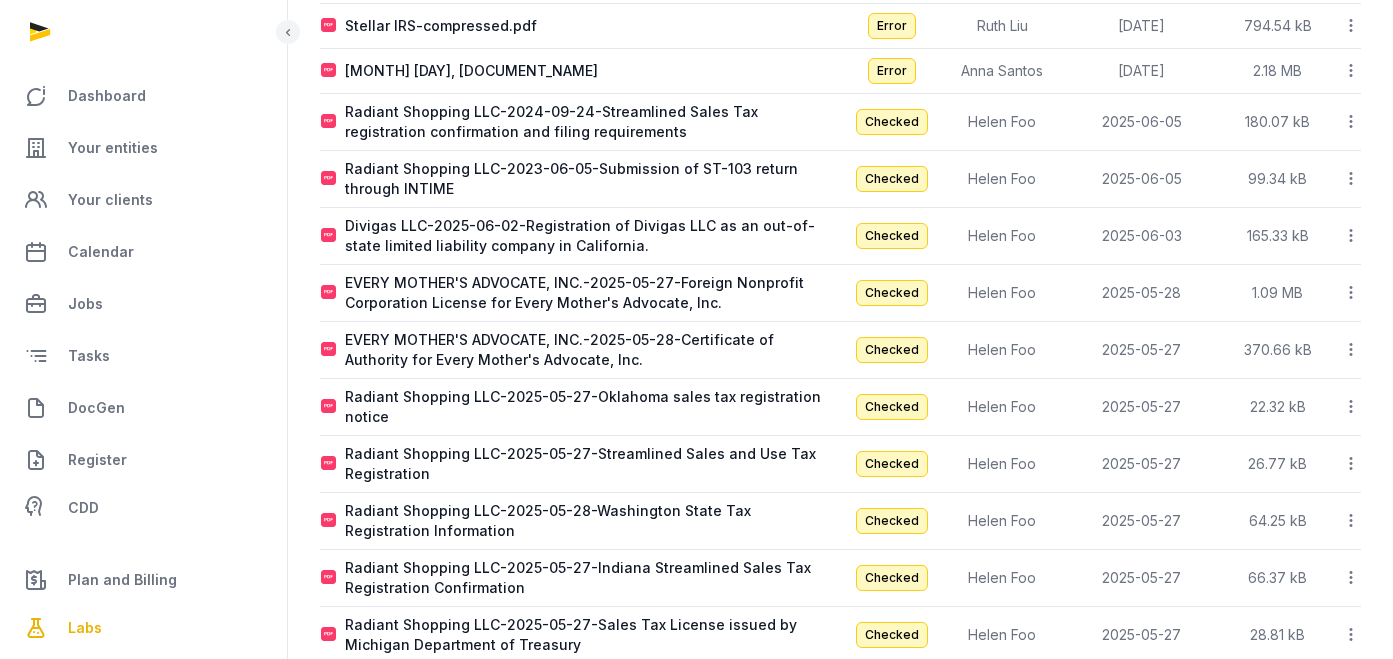 scroll, scrollTop: 1475, scrollLeft: 0, axis: vertical 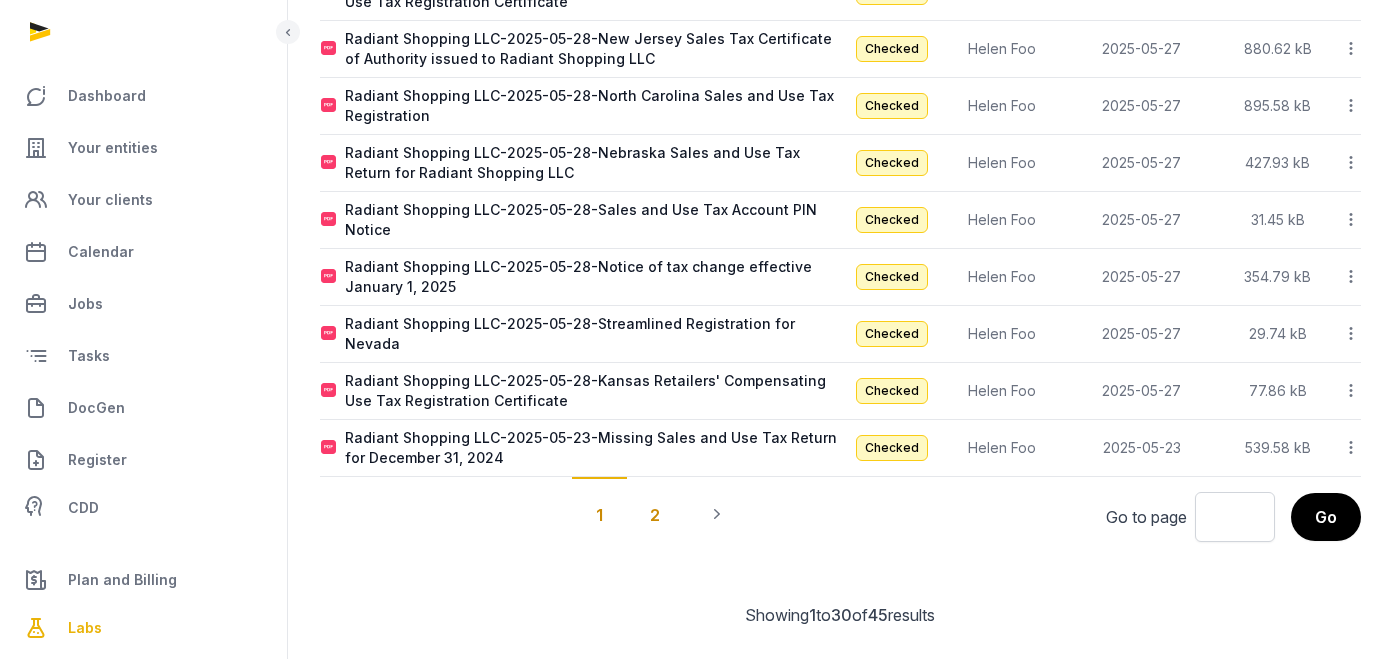 click on "2" 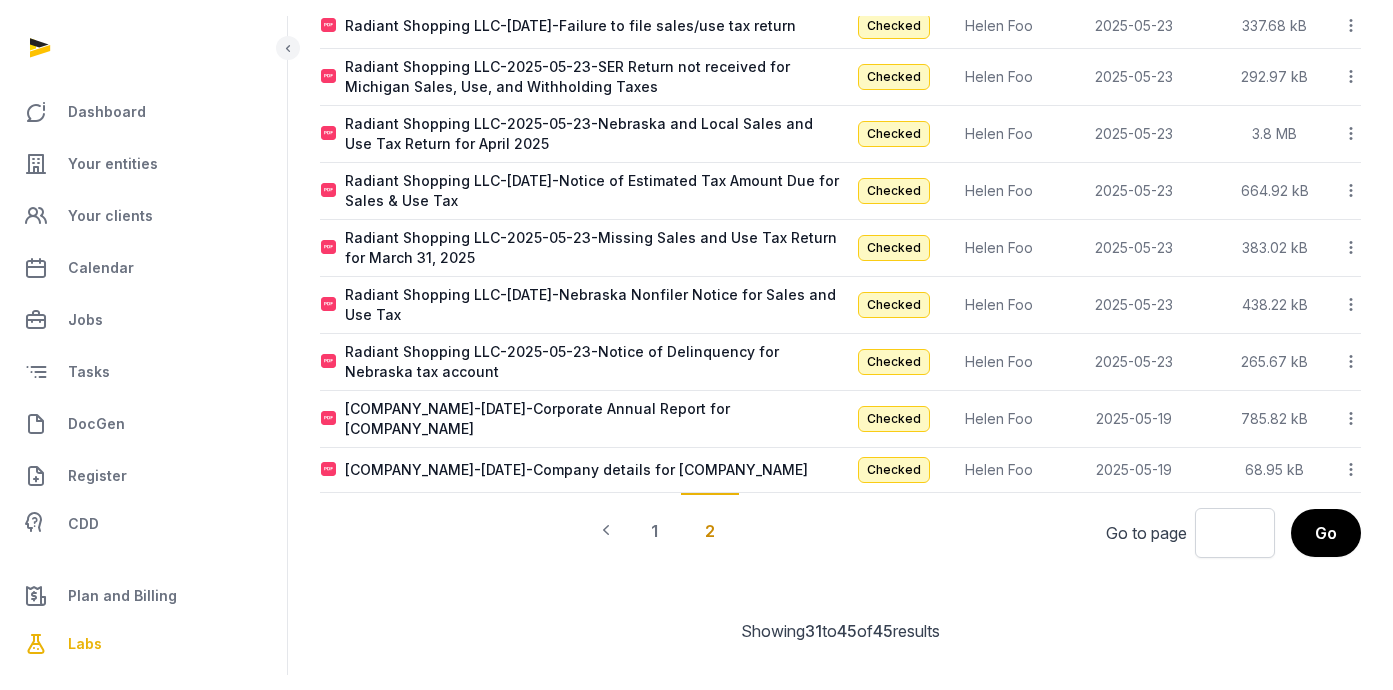 scroll, scrollTop: 0, scrollLeft: 0, axis: both 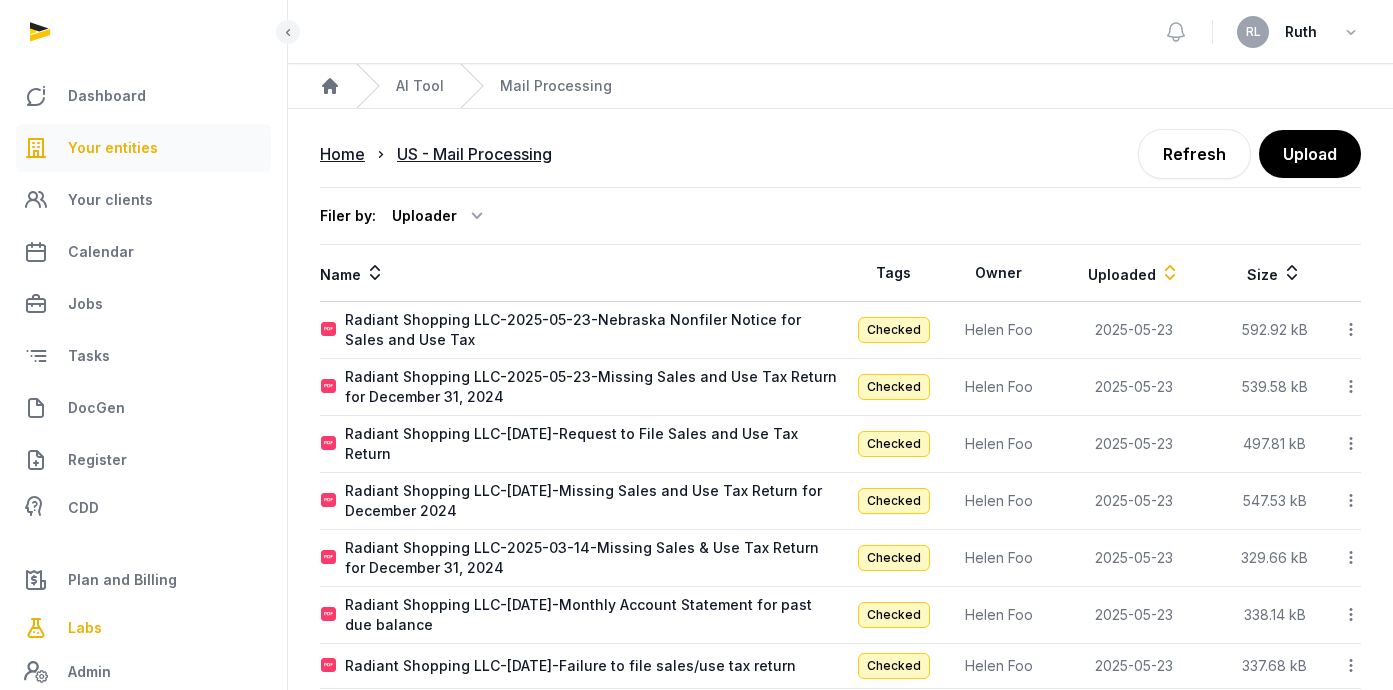 click on "Your entities" at bounding box center (113, 148) 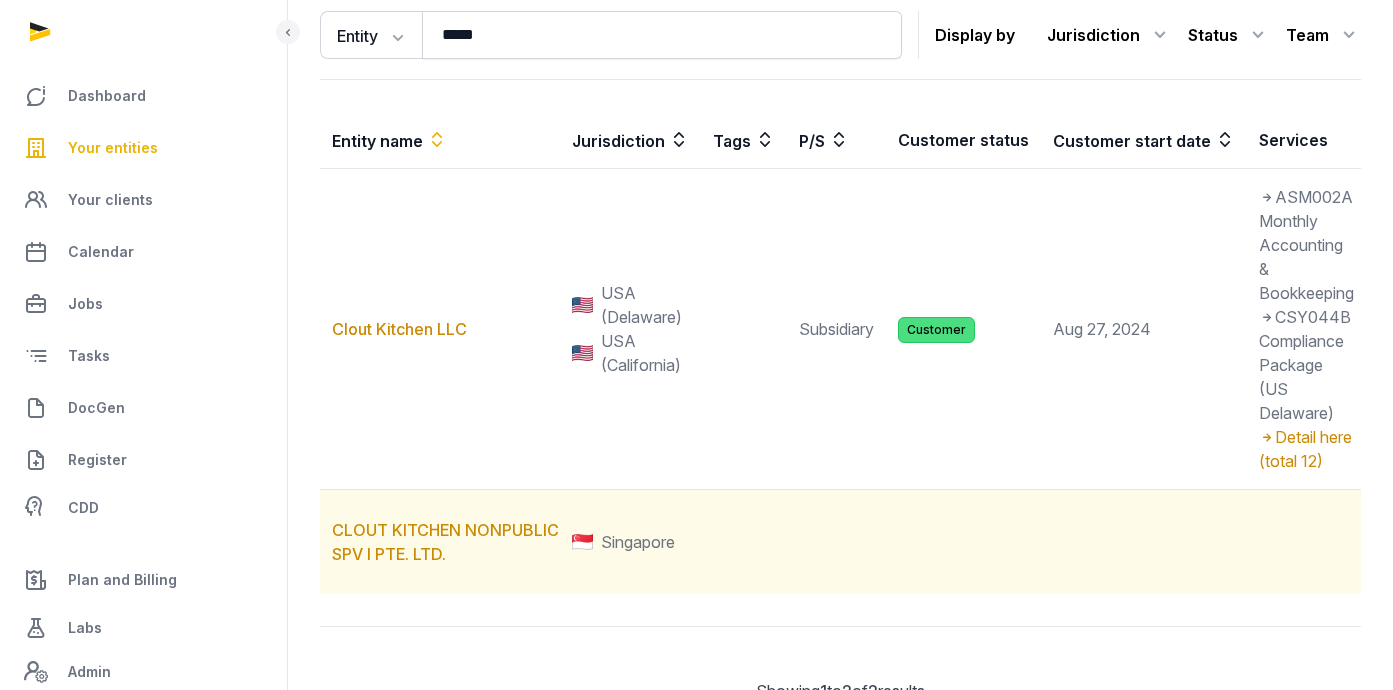 scroll, scrollTop: 334, scrollLeft: 0, axis: vertical 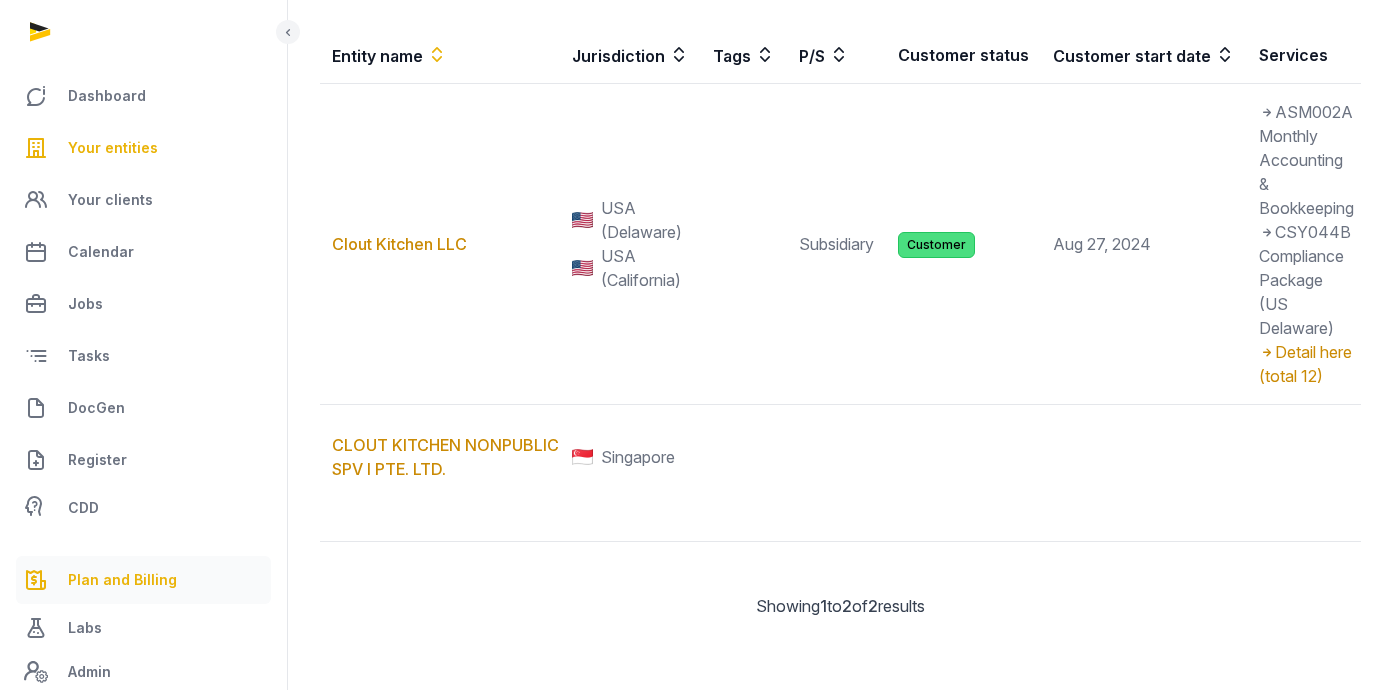 click on "Plan and Billing" at bounding box center (122, 580) 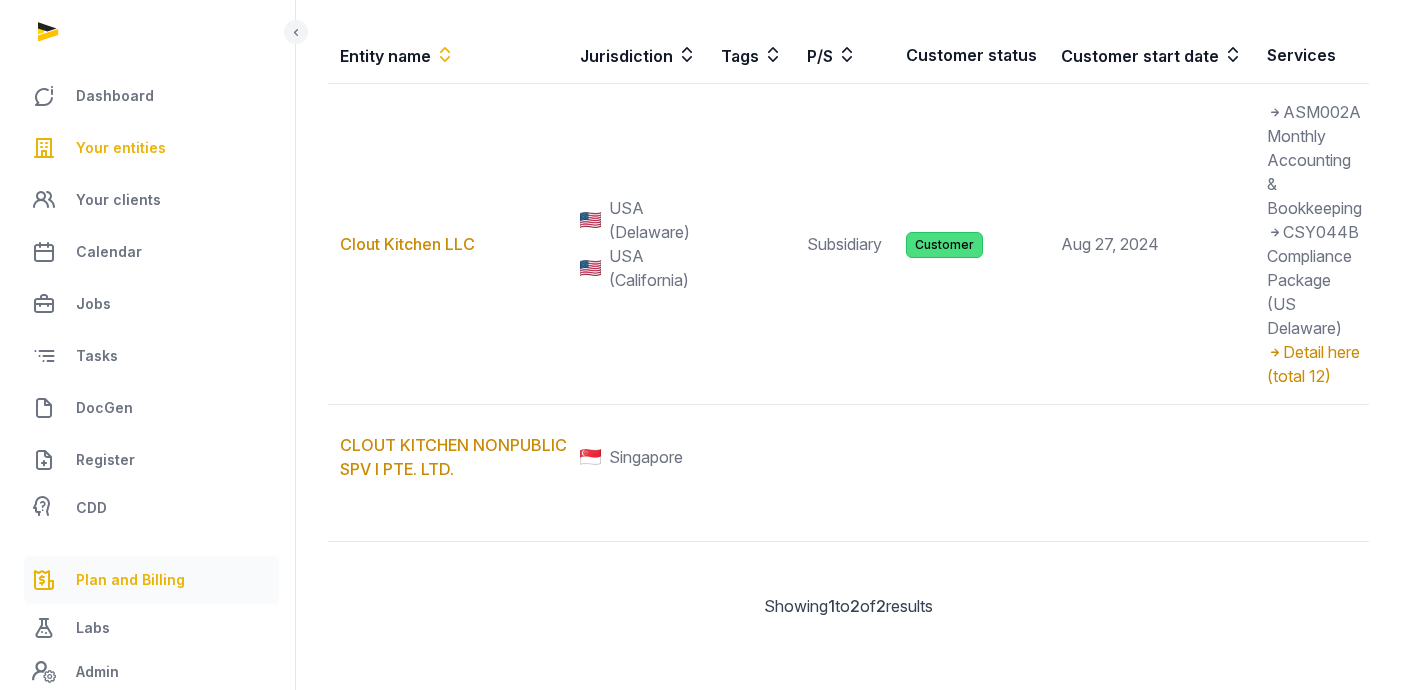 scroll, scrollTop: 0, scrollLeft: 0, axis: both 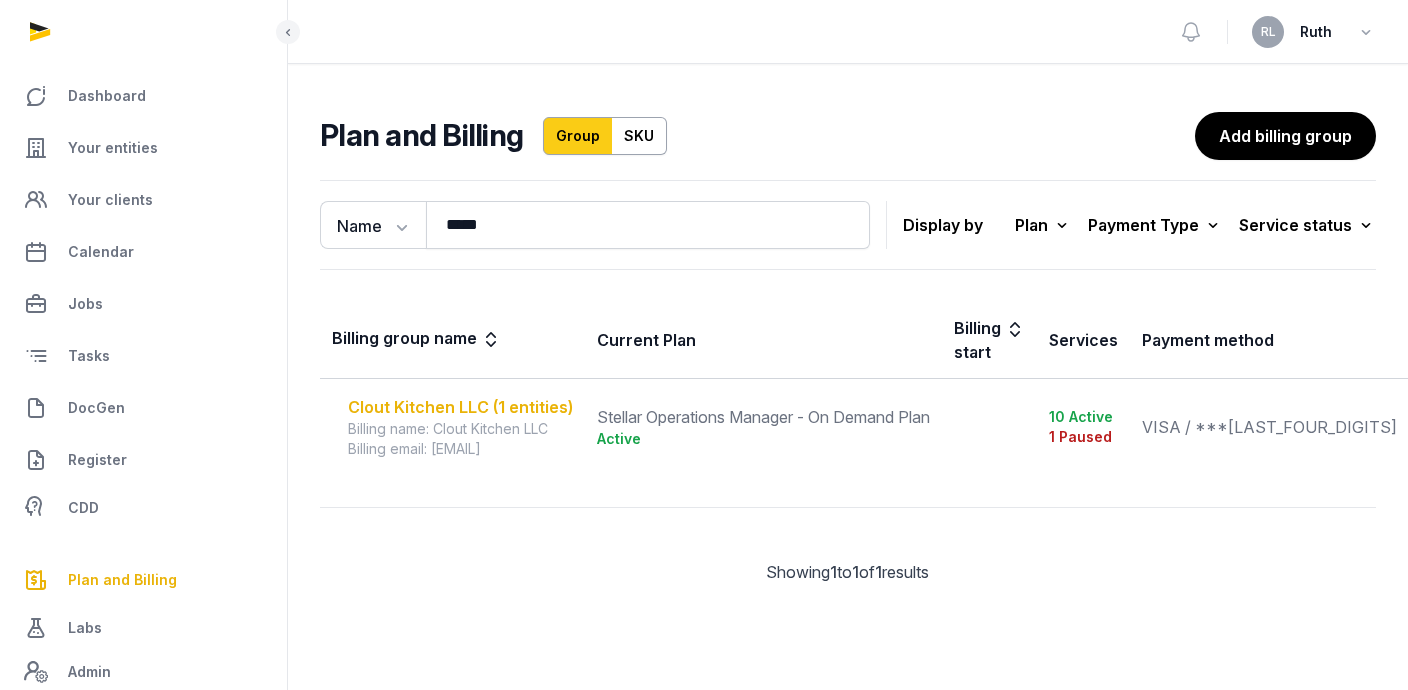 click on "Clout Kitchen LLC (1 entities)" at bounding box center [460, 407] 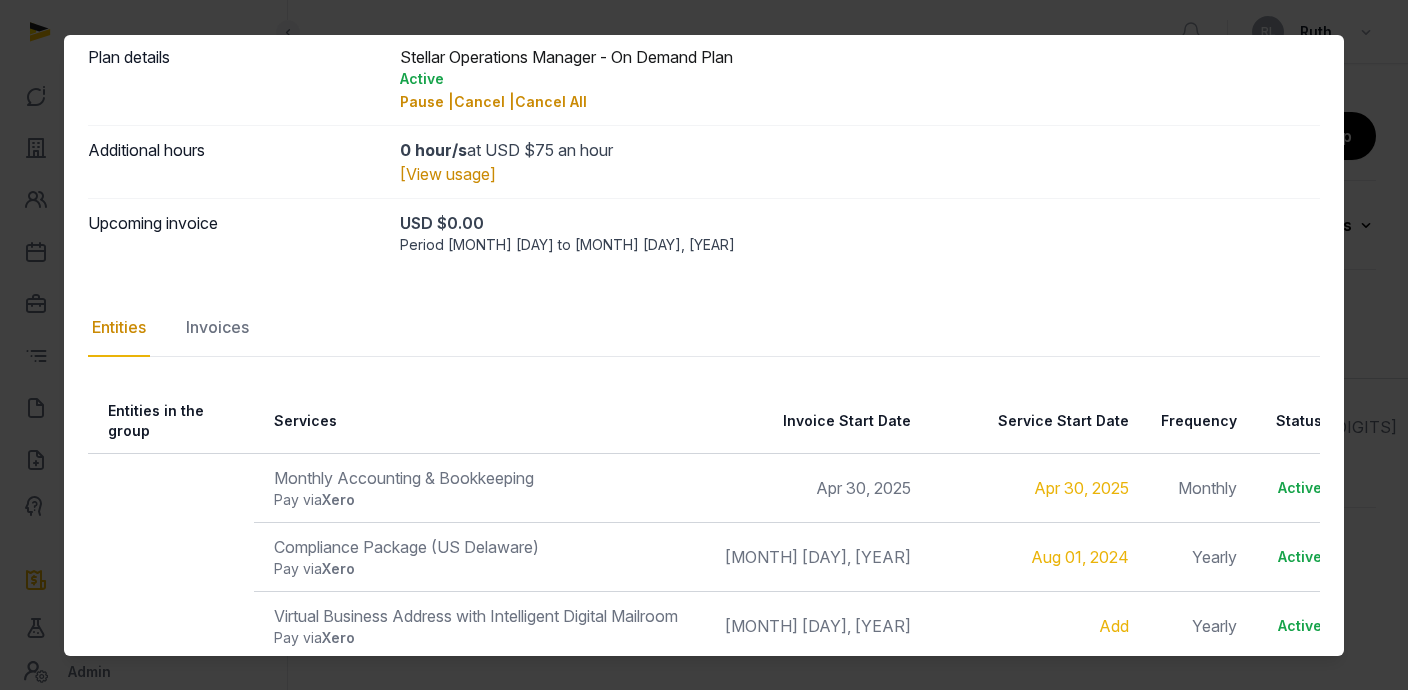 scroll, scrollTop: 192, scrollLeft: 0, axis: vertical 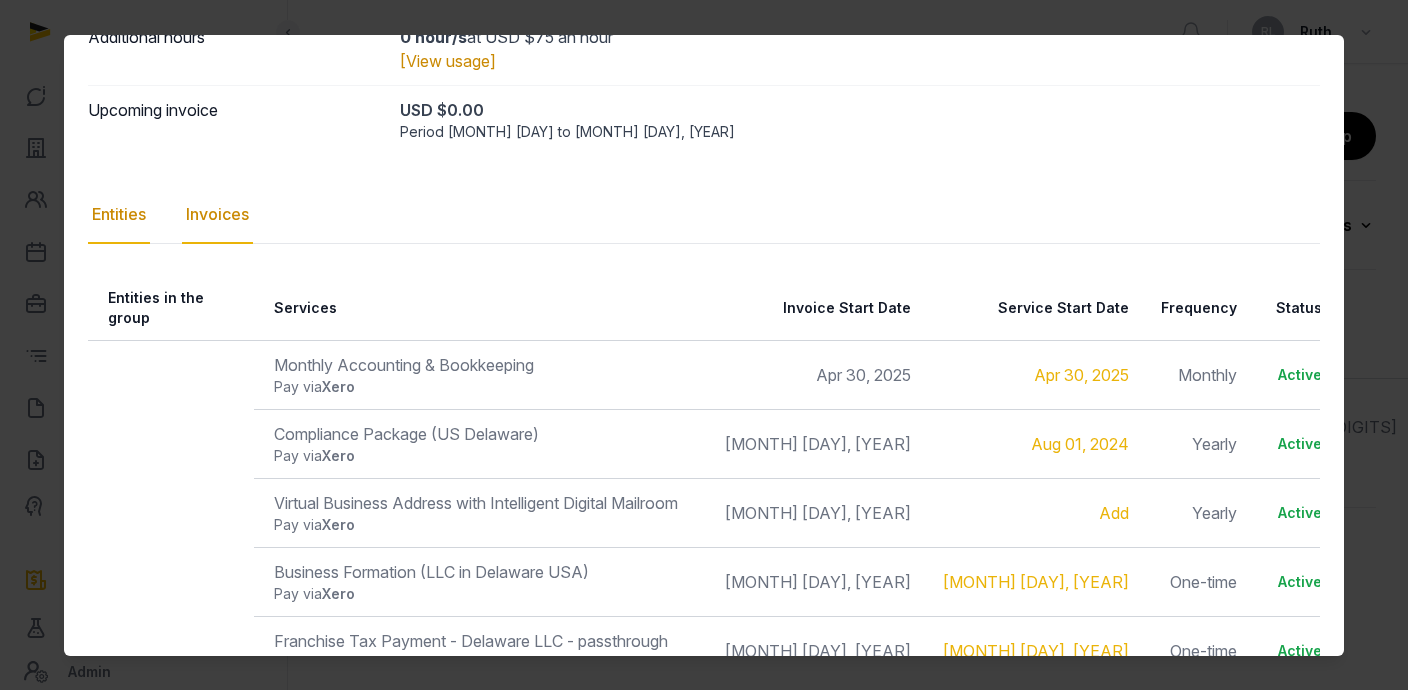 click on "Invoices" at bounding box center (217, 215) 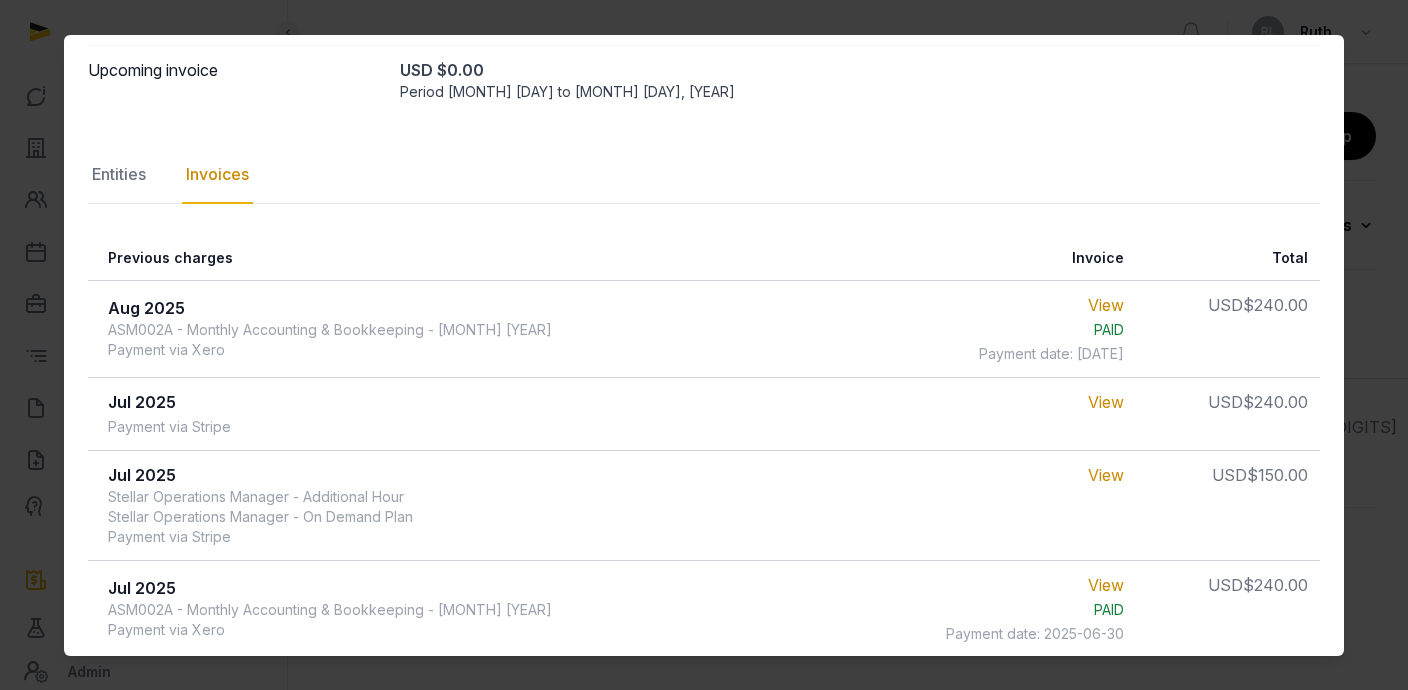 scroll, scrollTop: 257, scrollLeft: 0, axis: vertical 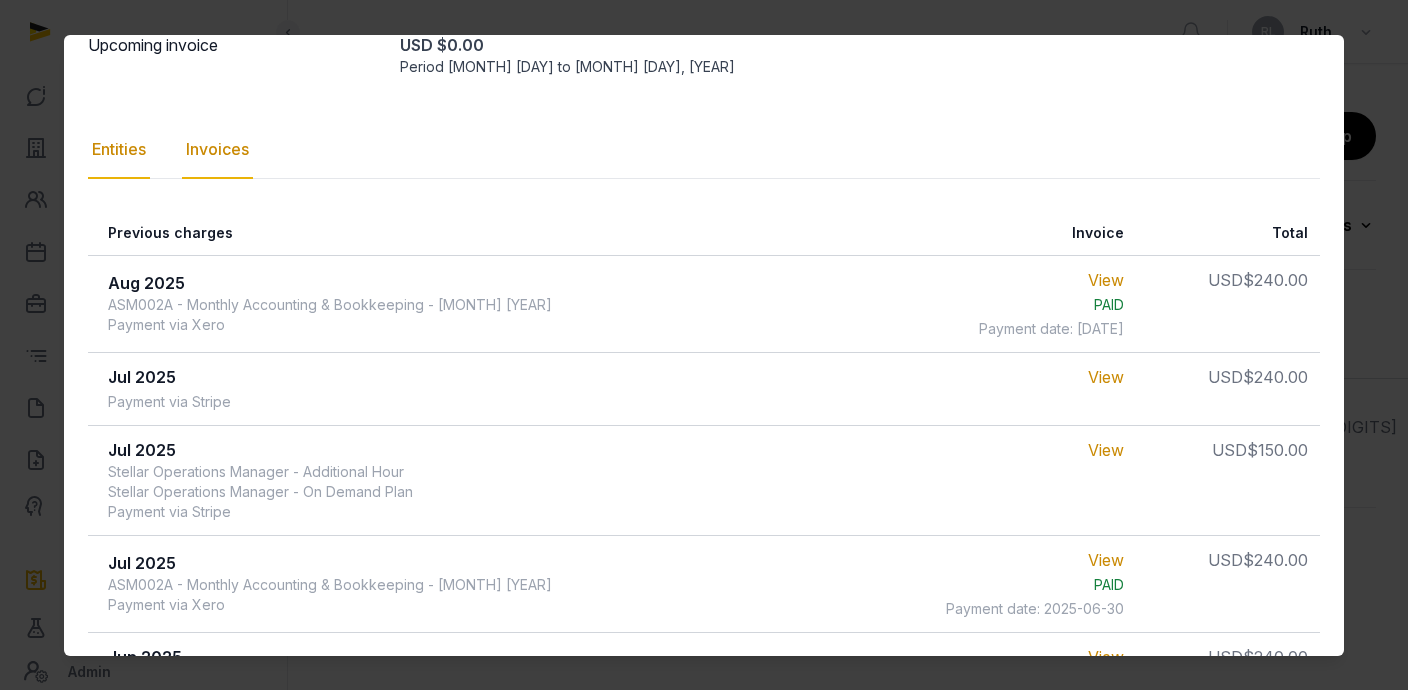 click on "Entities" at bounding box center (119, 150) 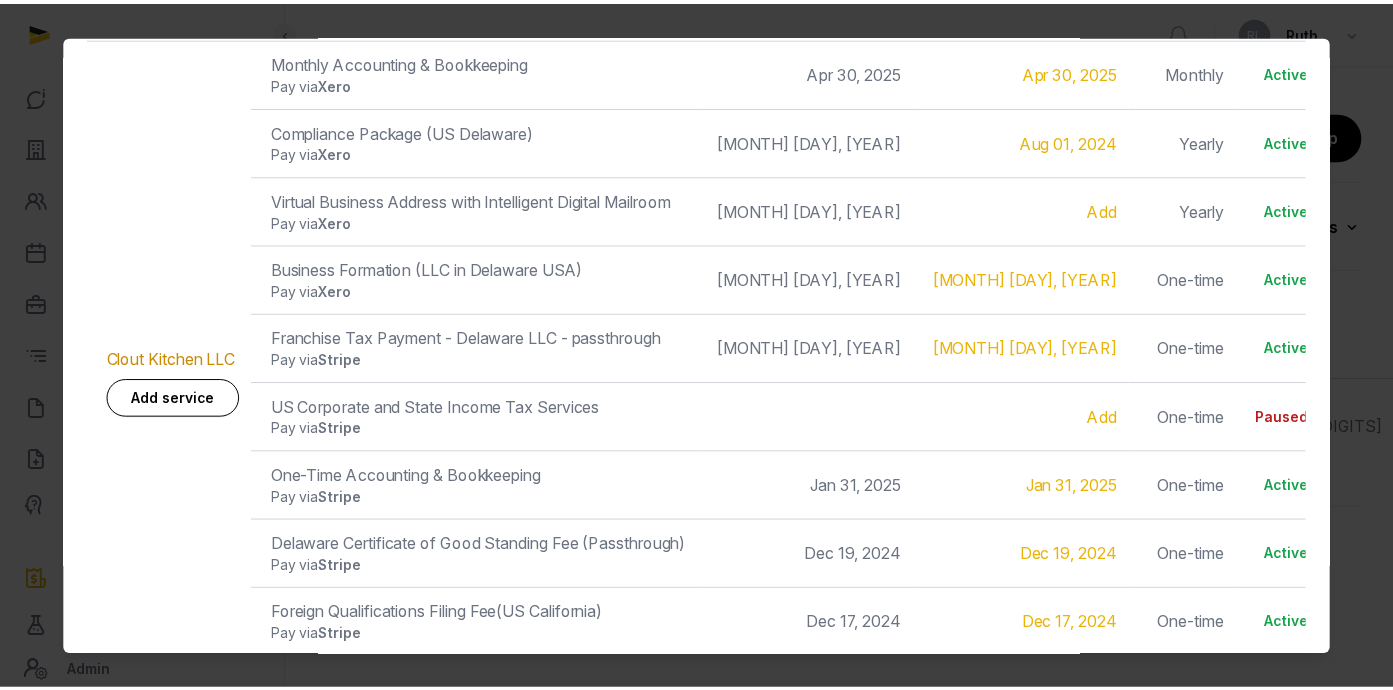 scroll, scrollTop: 547, scrollLeft: 0, axis: vertical 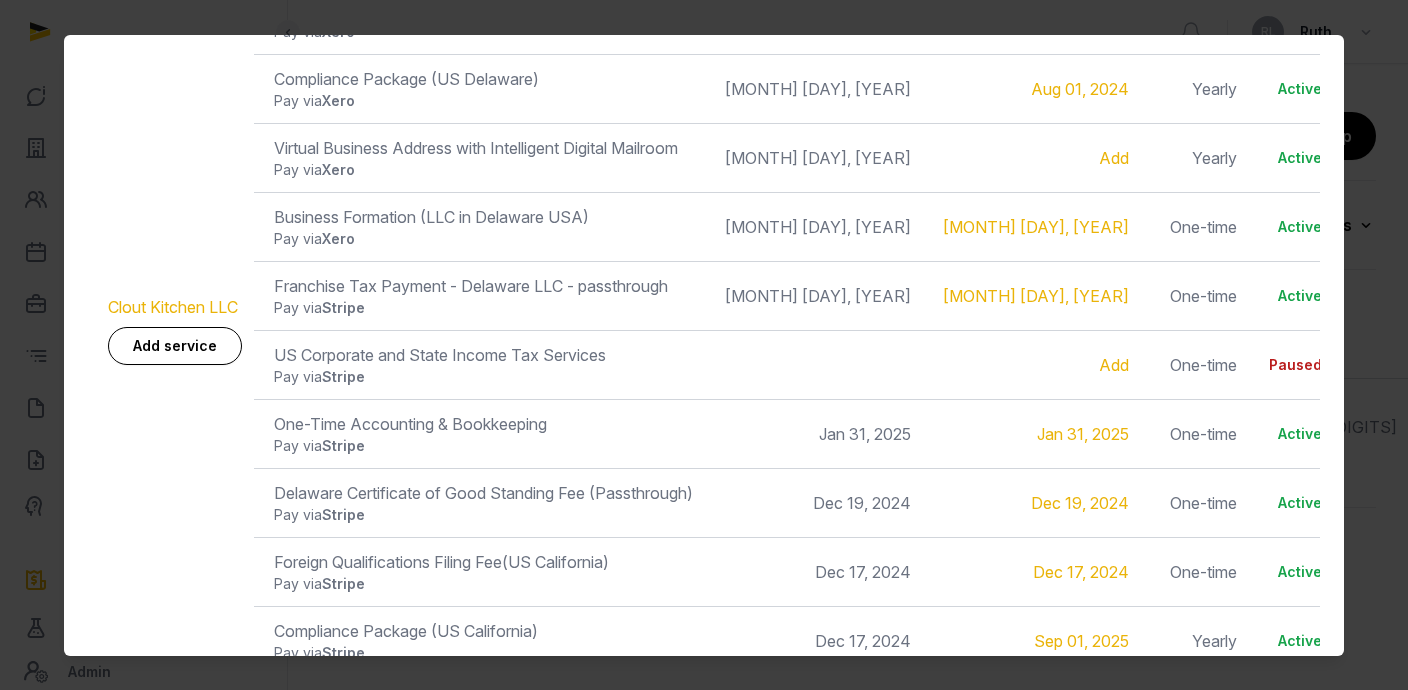 click on "Clout Kitchen LLC" at bounding box center (173, 307) 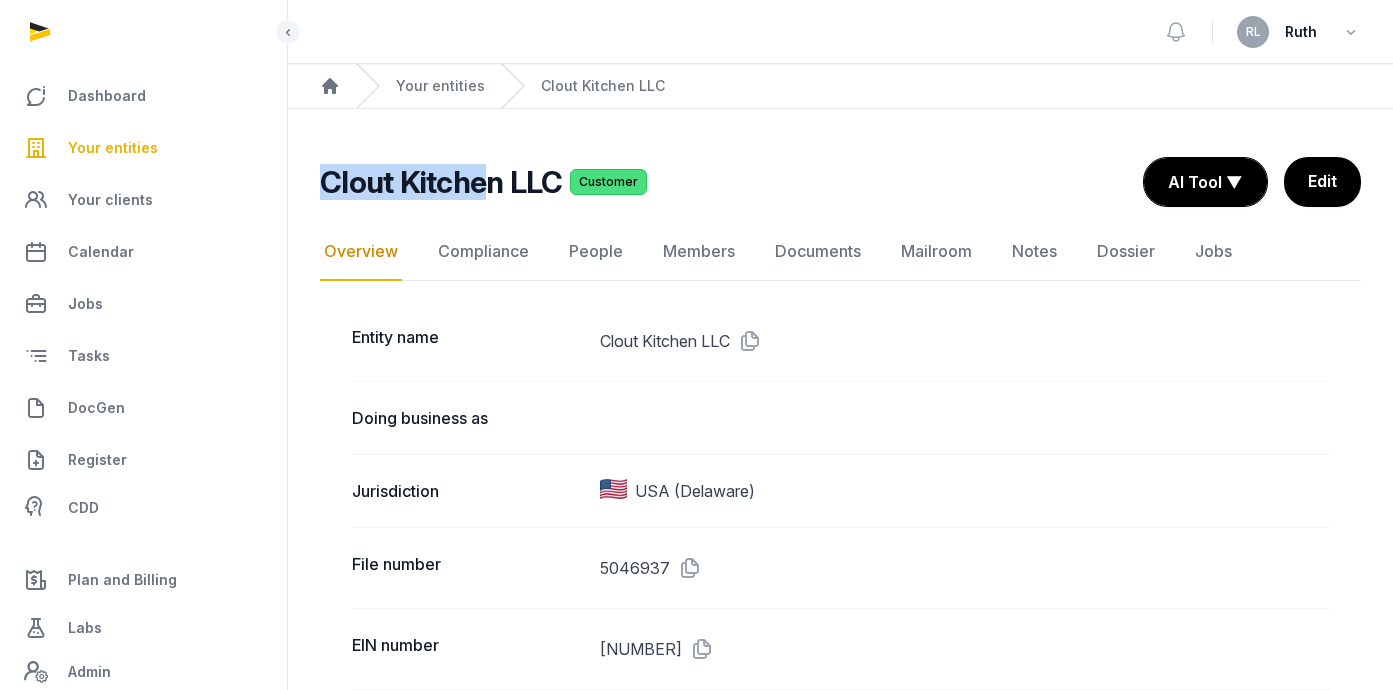 drag, startPoint x: 318, startPoint y: 179, endPoint x: 531, endPoint y: 194, distance: 213.52751 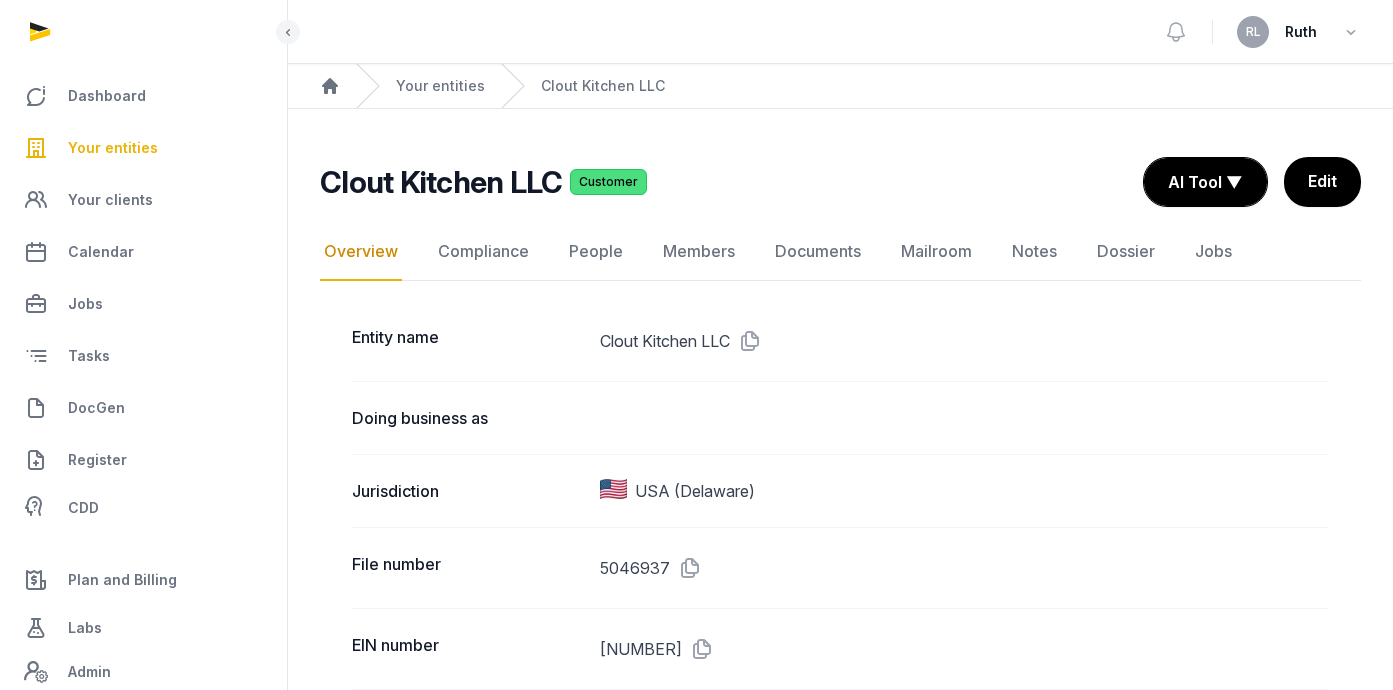 drag, startPoint x: 553, startPoint y: 196, endPoint x: 564, endPoint y: 196, distance: 11 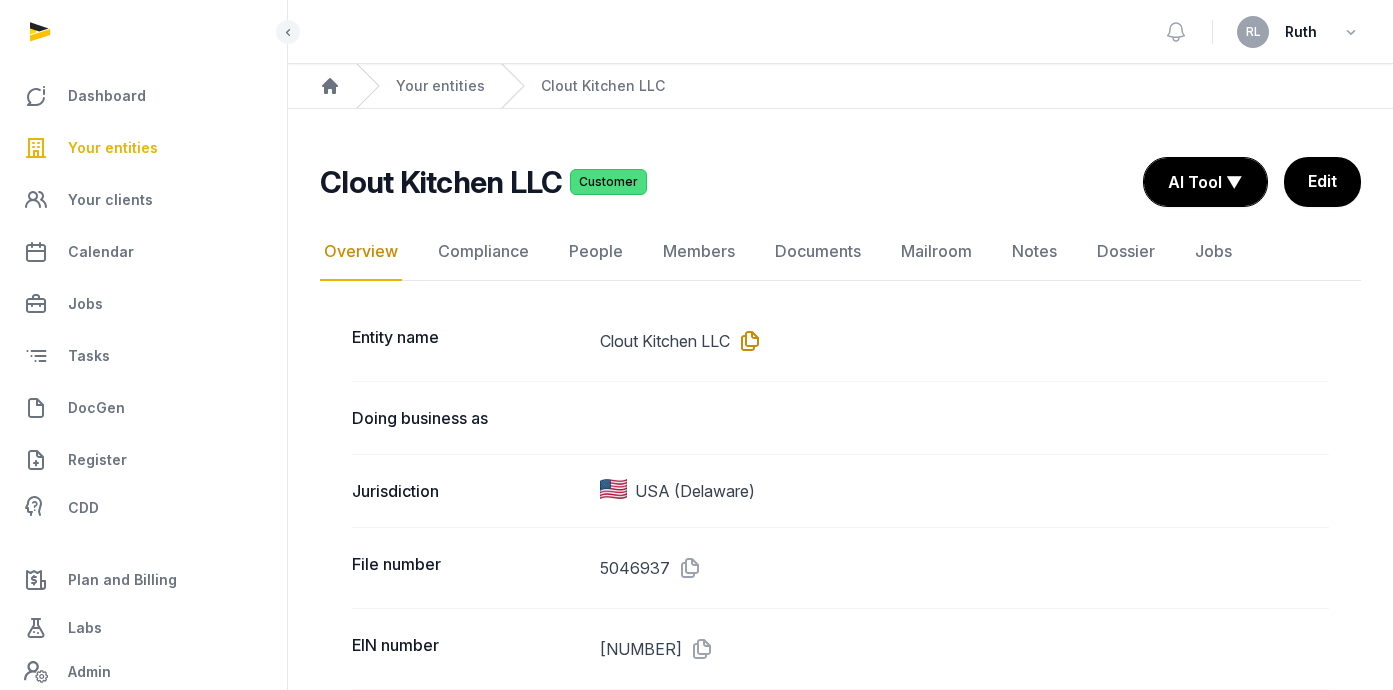 click at bounding box center (746, 341) 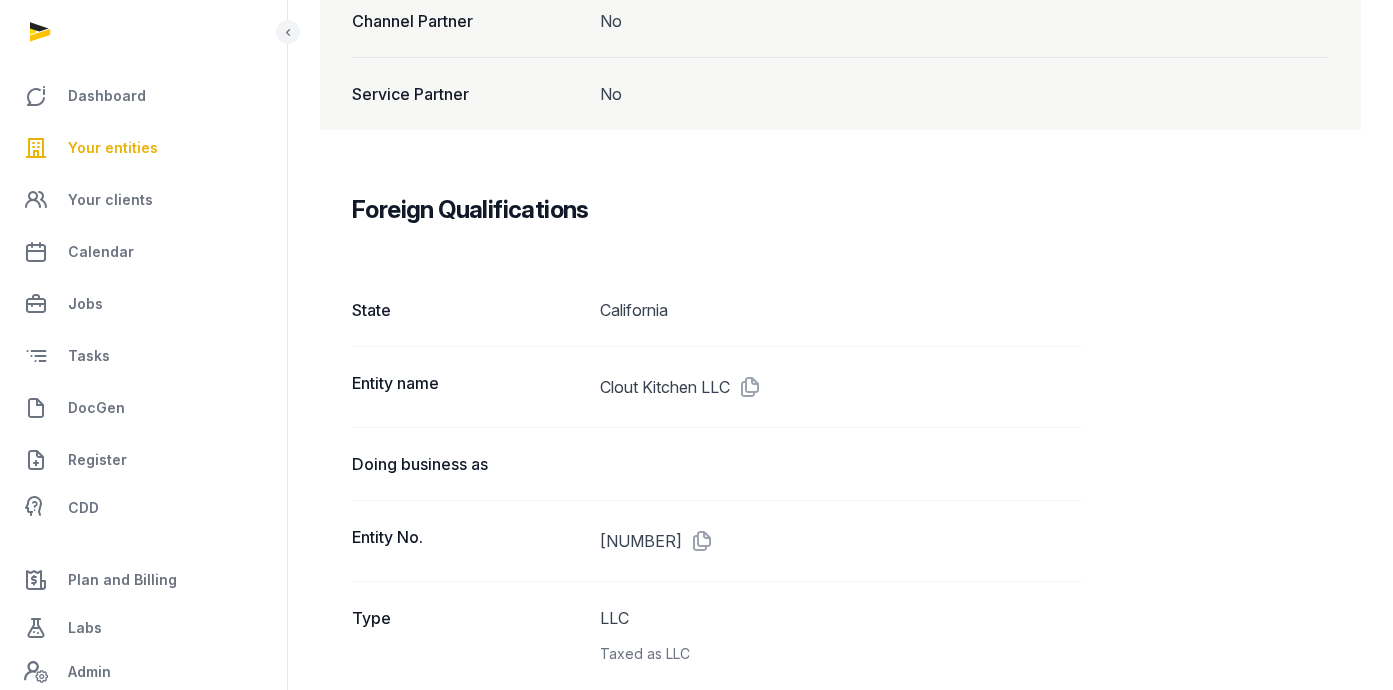 scroll, scrollTop: 2708, scrollLeft: 0, axis: vertical 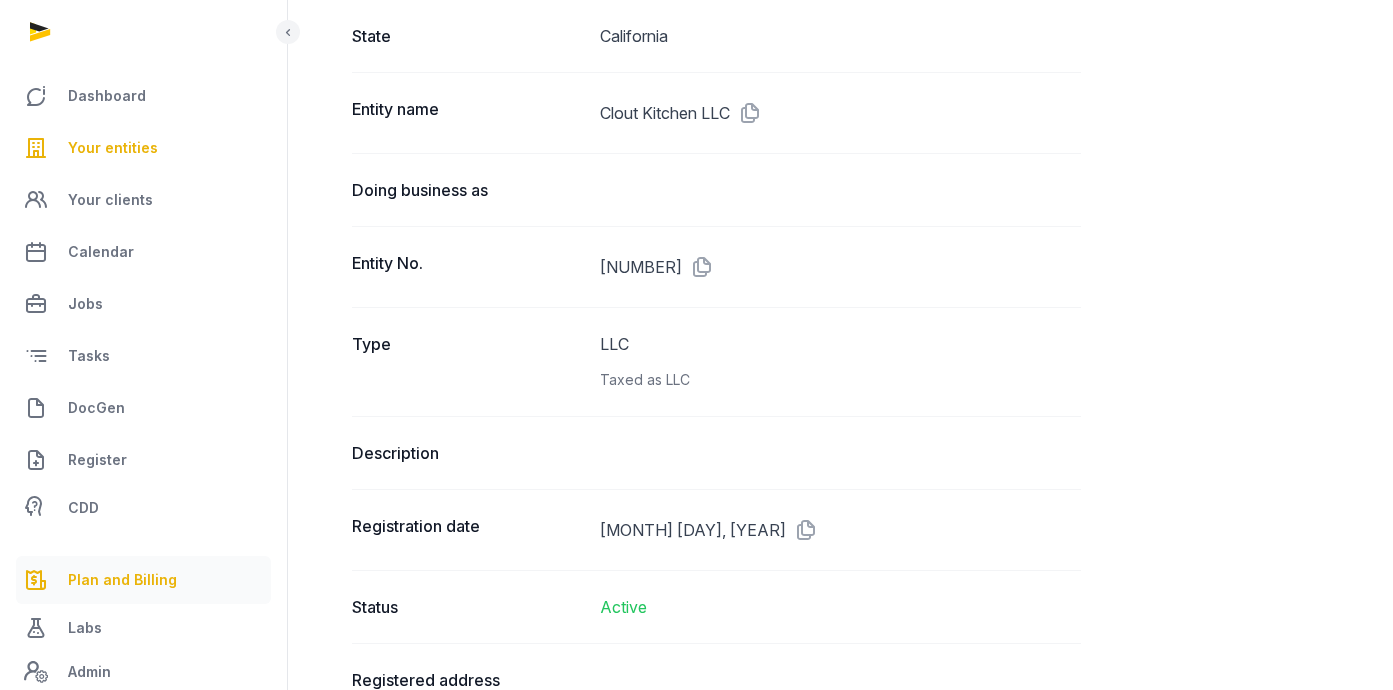 click on "Plan and Billing" at bounding box center (143, 580) 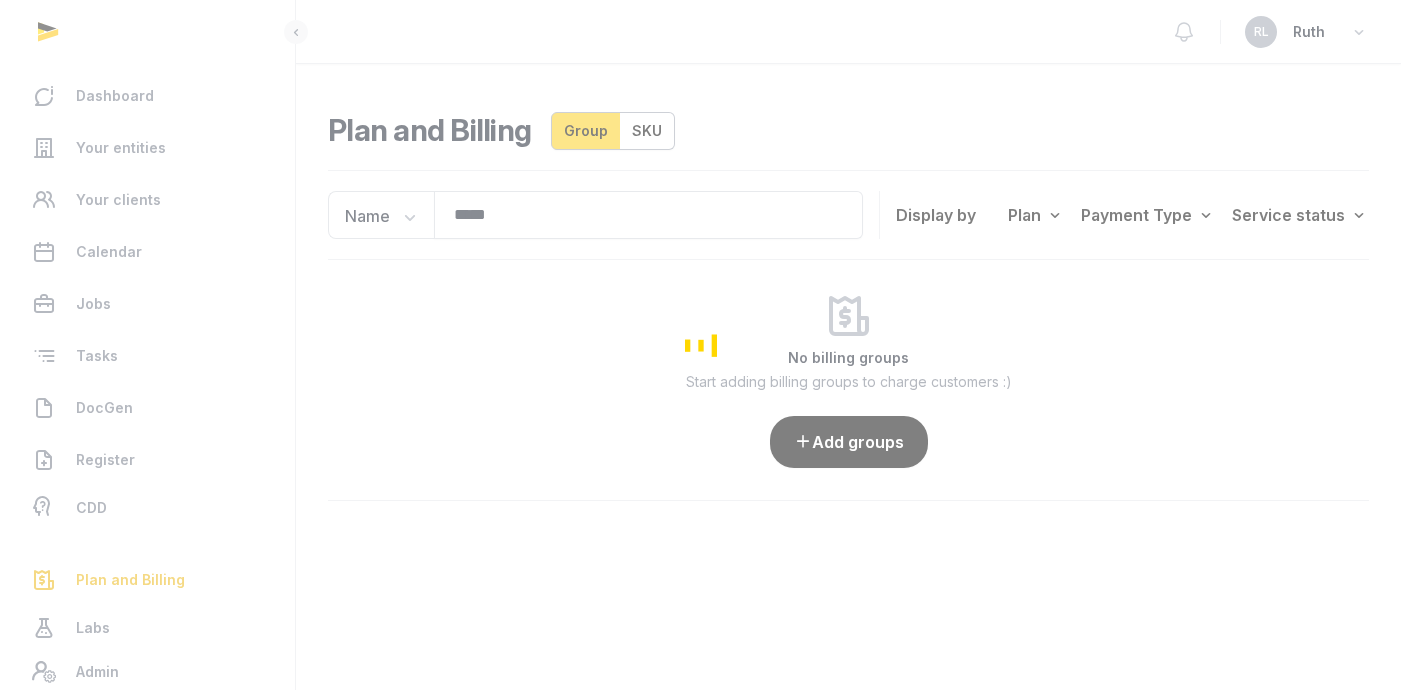 scroll, scrollTop: 0, scrollLeft: 0, axis: both 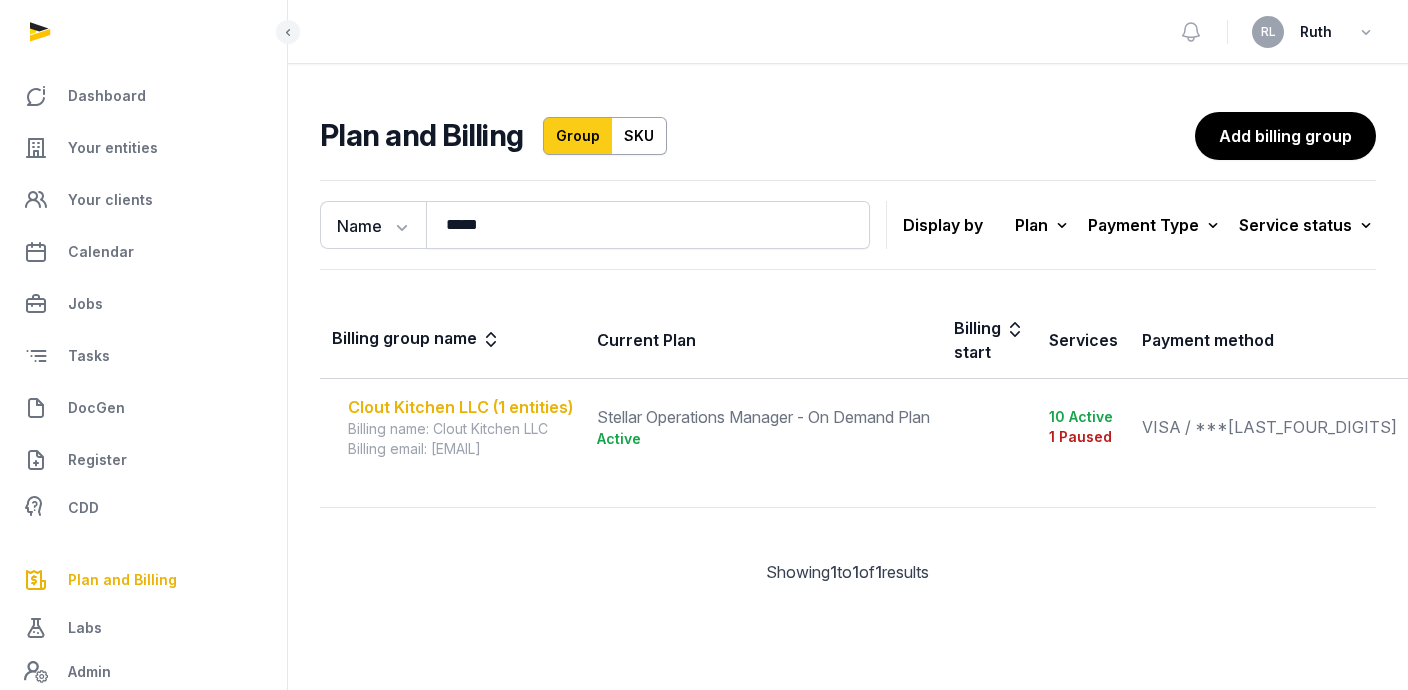 click on "Clout Kitchen LLC (1 entities)" at bounding box center (460, 407) 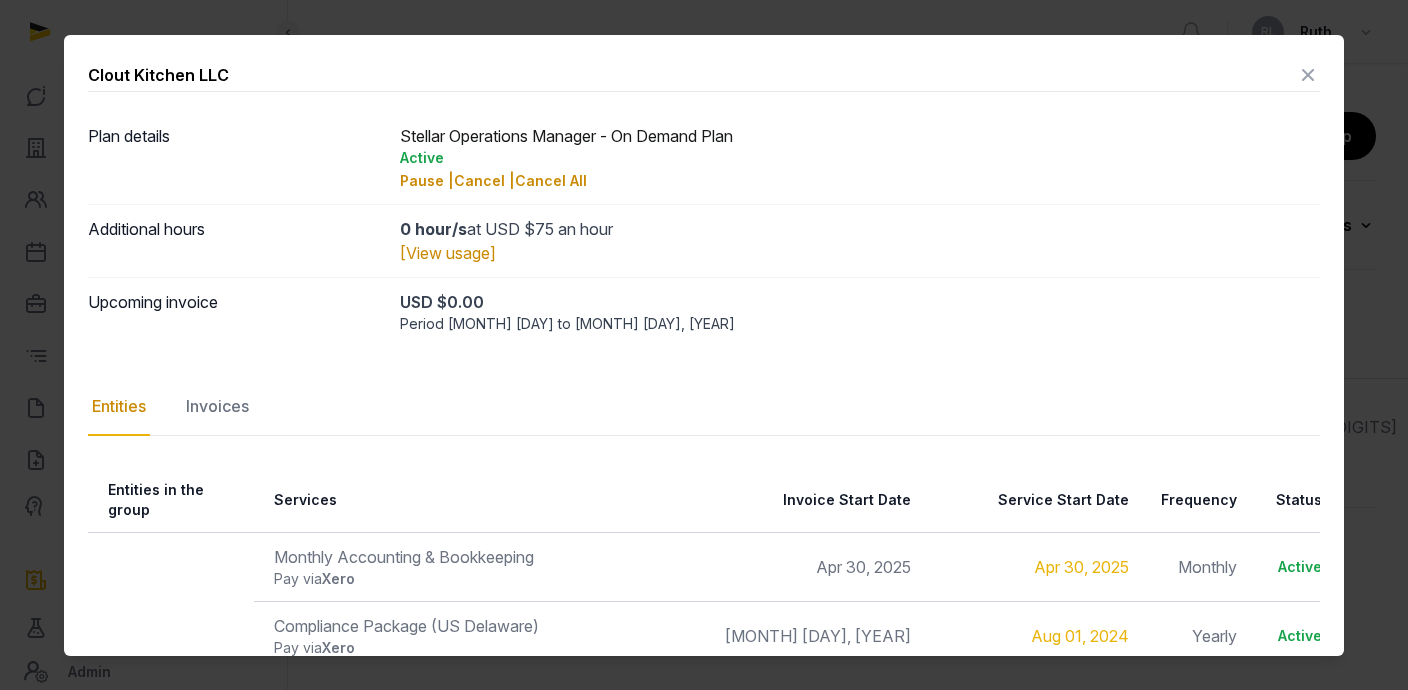 scroll, scrollTop: 183, scrollLeft: 0, axis: vertical 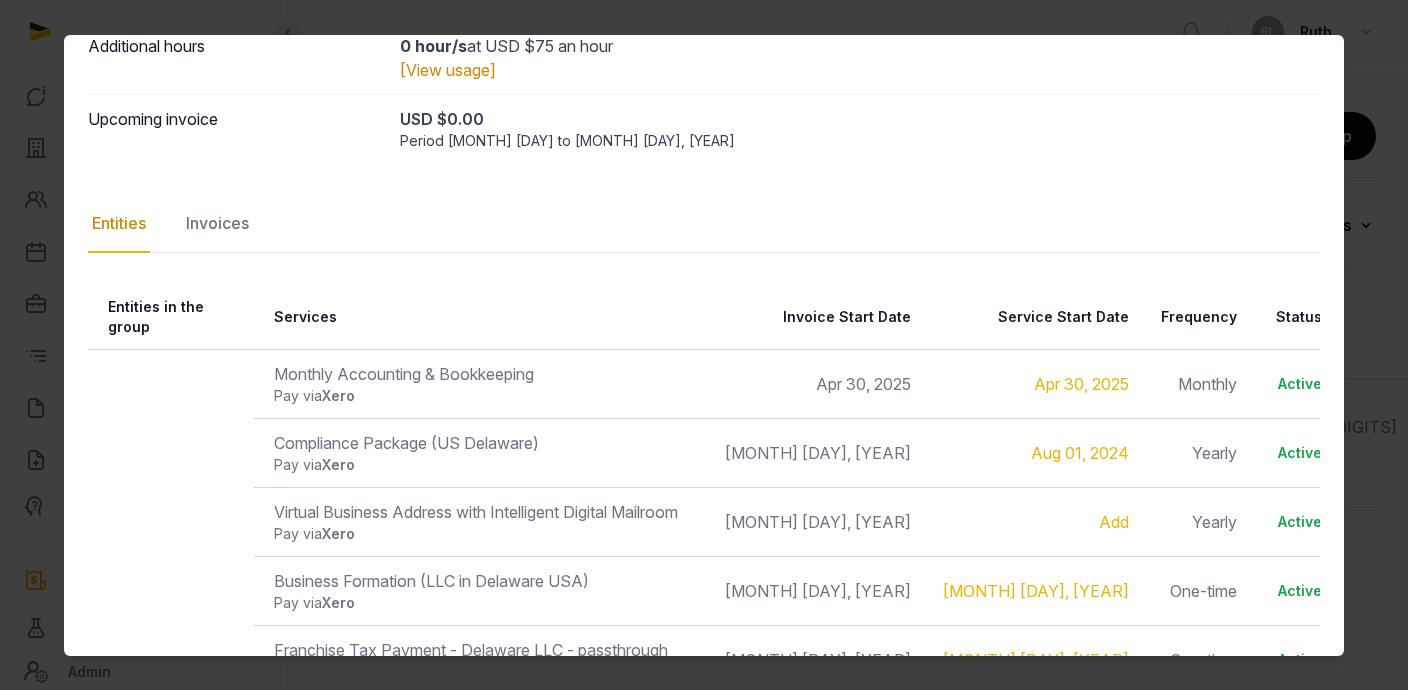 click at bounding box center [704, 345] 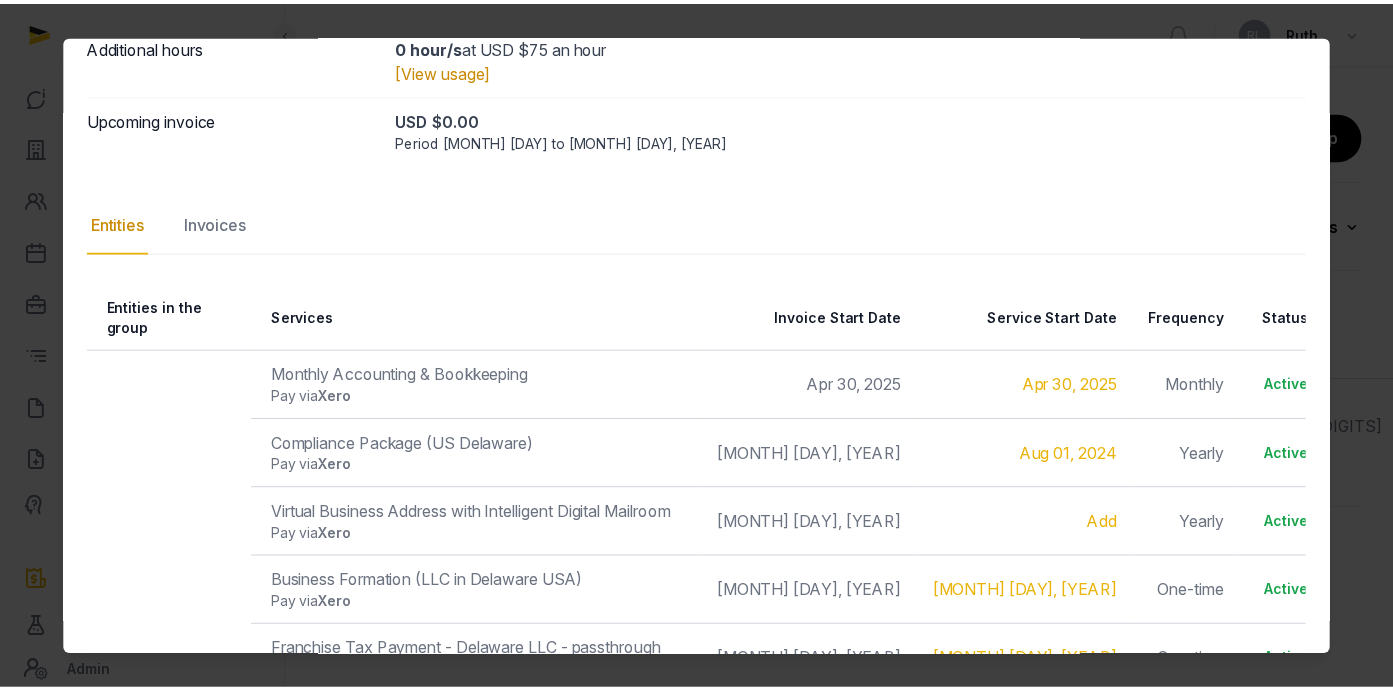 scroll, scrollTop: 0, scrollLeft: 0, axis: both 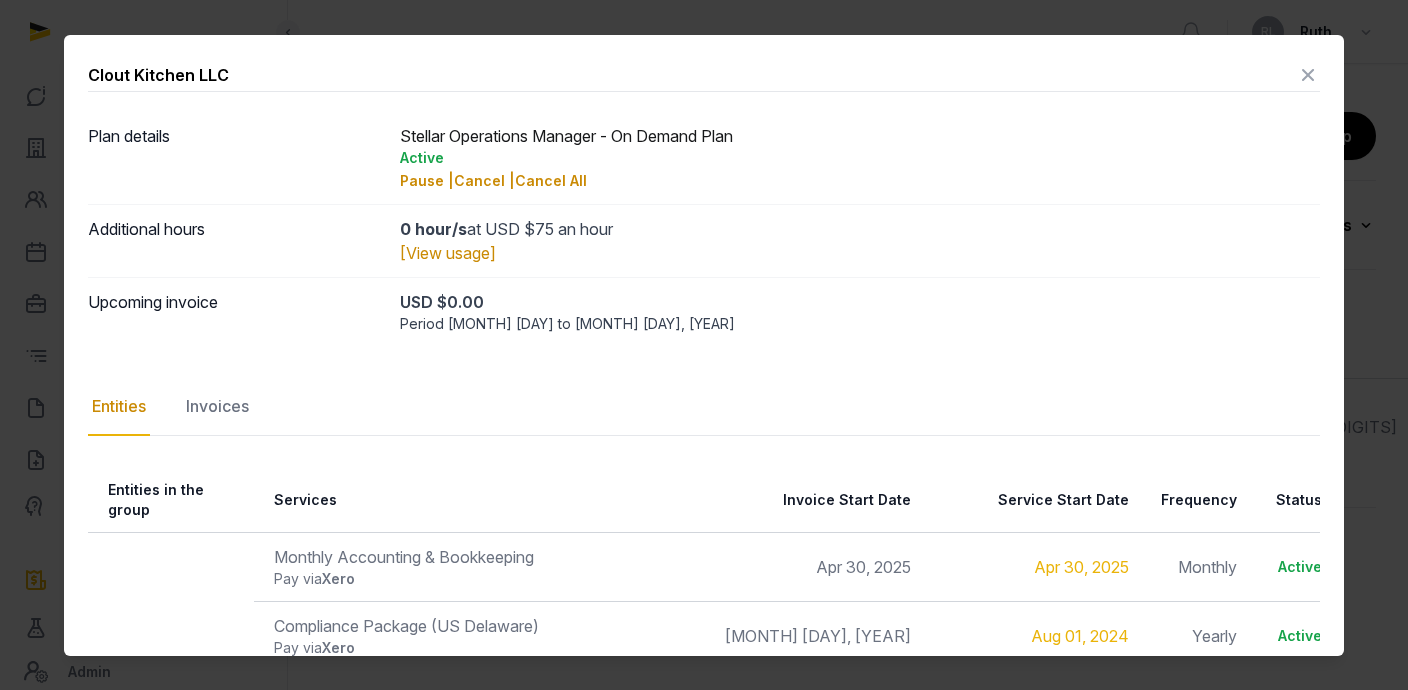 click at bounding box center [1308, 75] 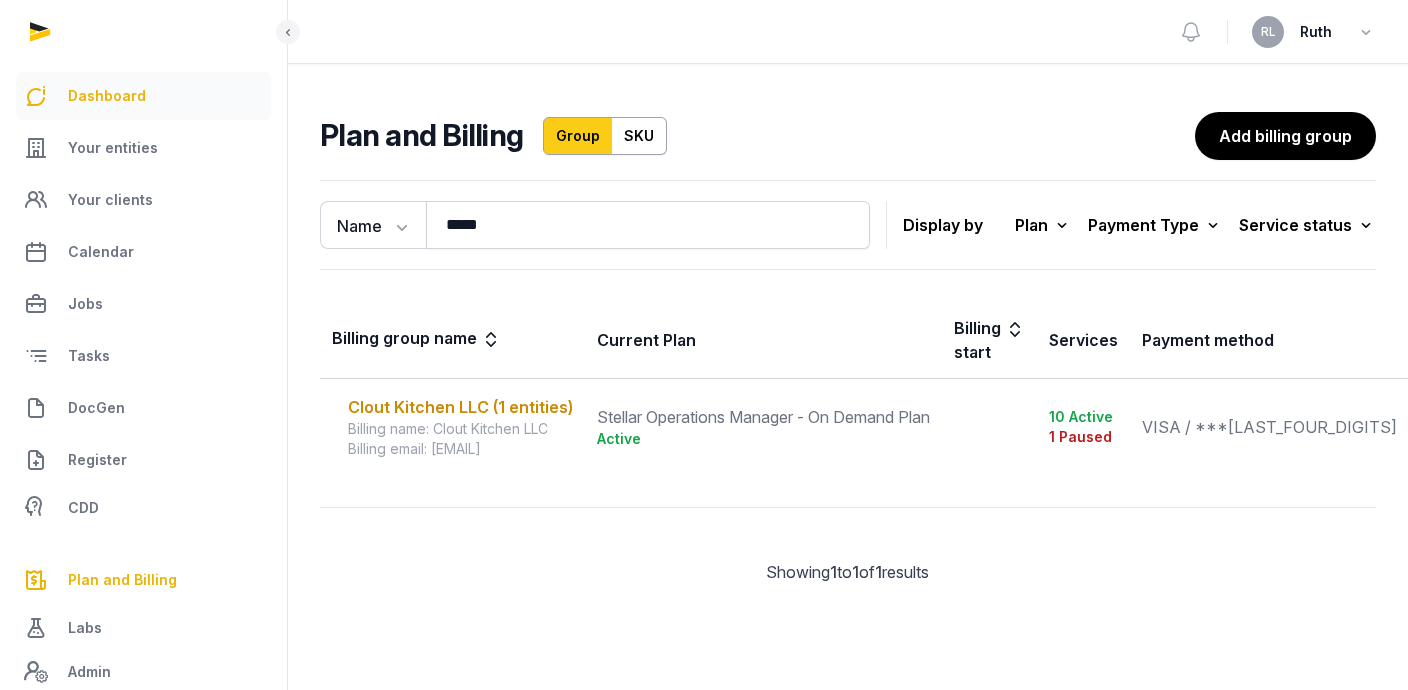 click on "Dashboard" at bounding box center (143, 96) 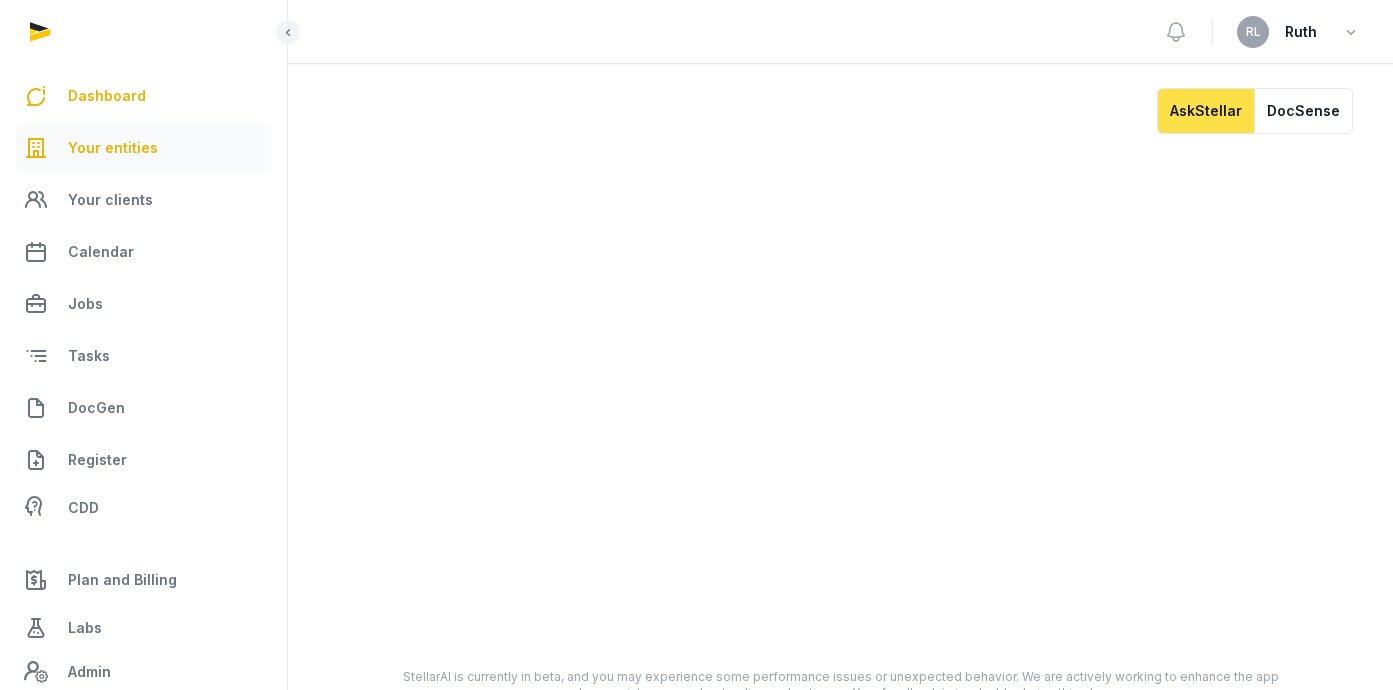 scroll, scrollTop: 27, scrollLeft: 0, axis: vertical 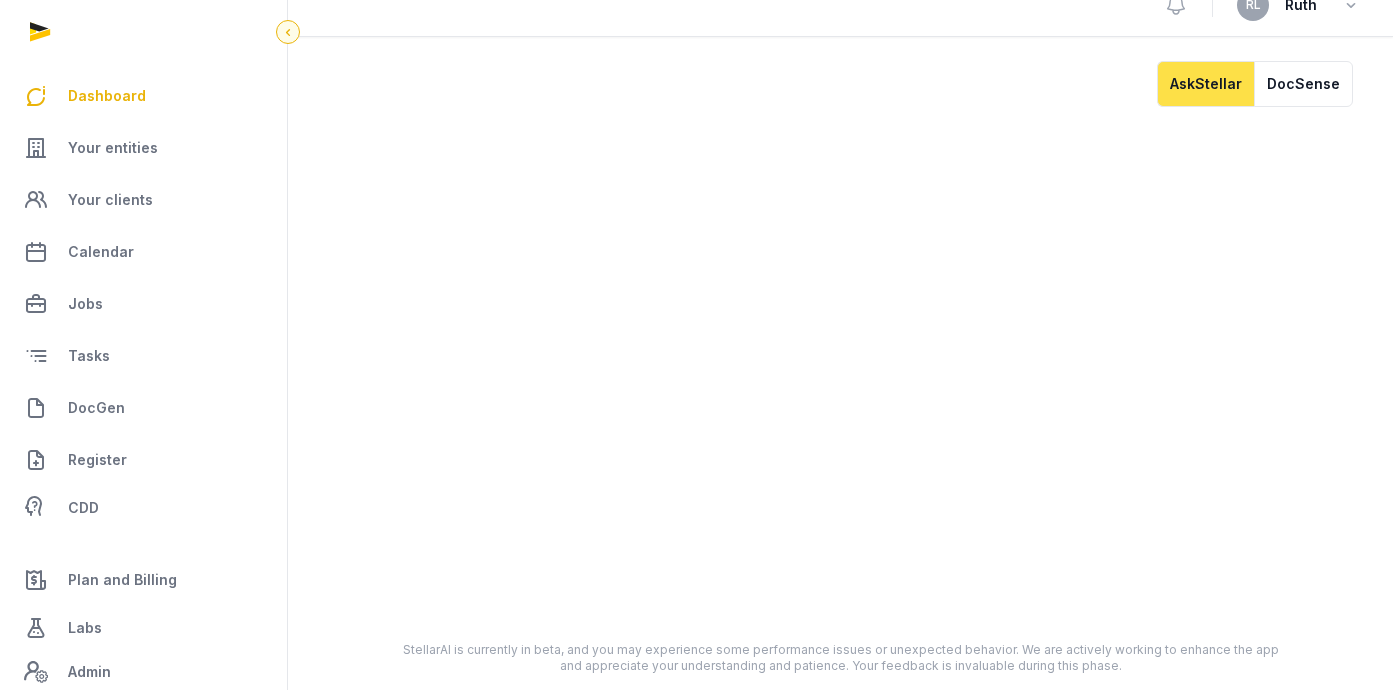 click at bounding box center (288, 32) 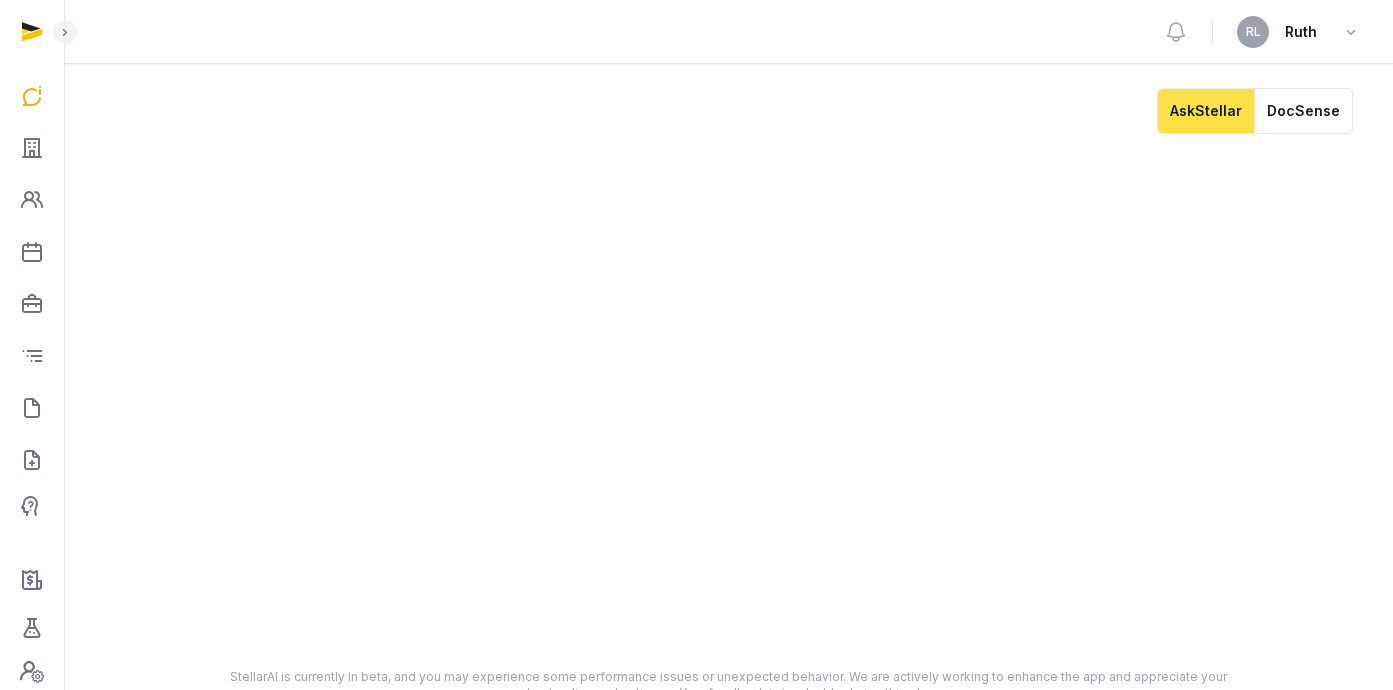 scroll, scrollTop: 0, scrollLeft: 0, axis: both 